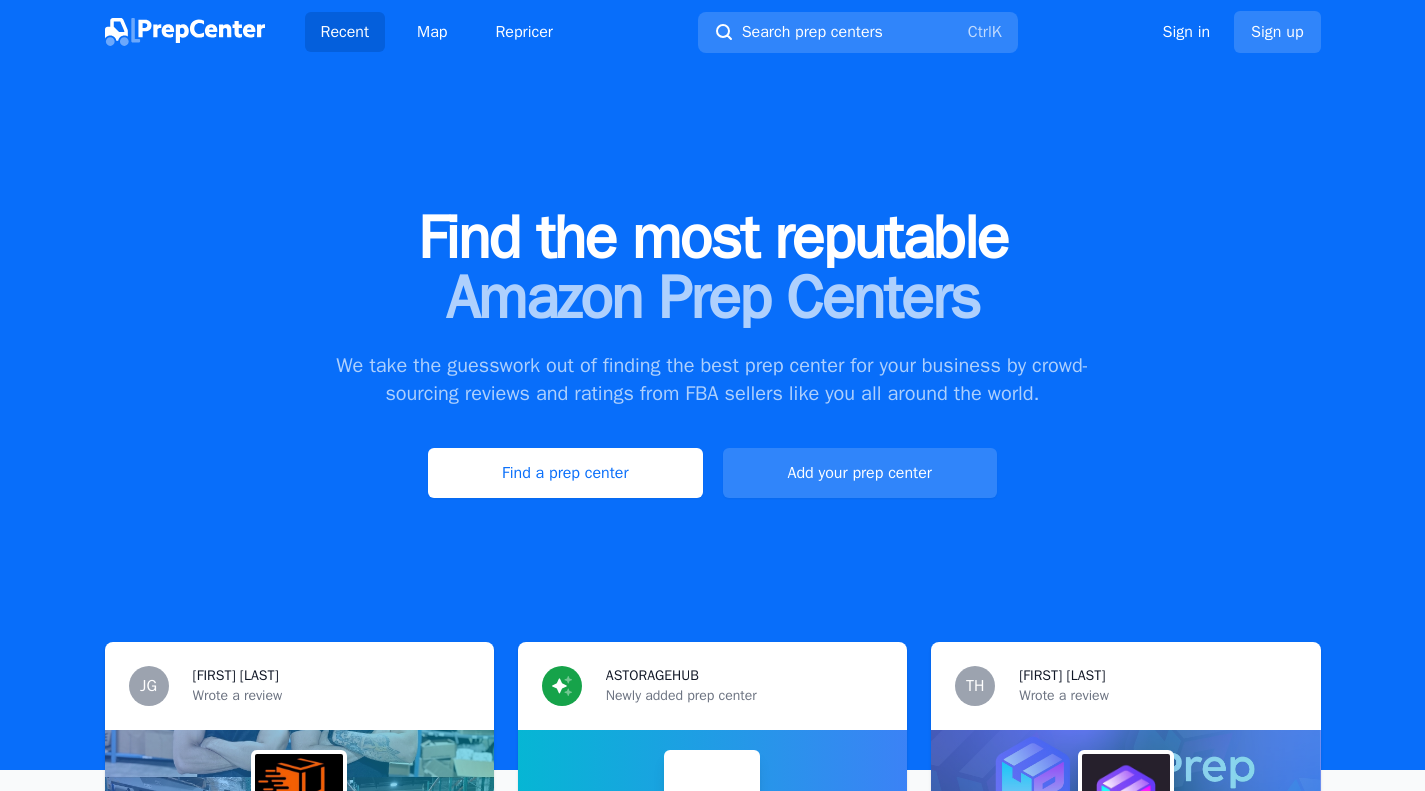 scroll, scrollTop: 0, scrollLeft: 0, axis: both 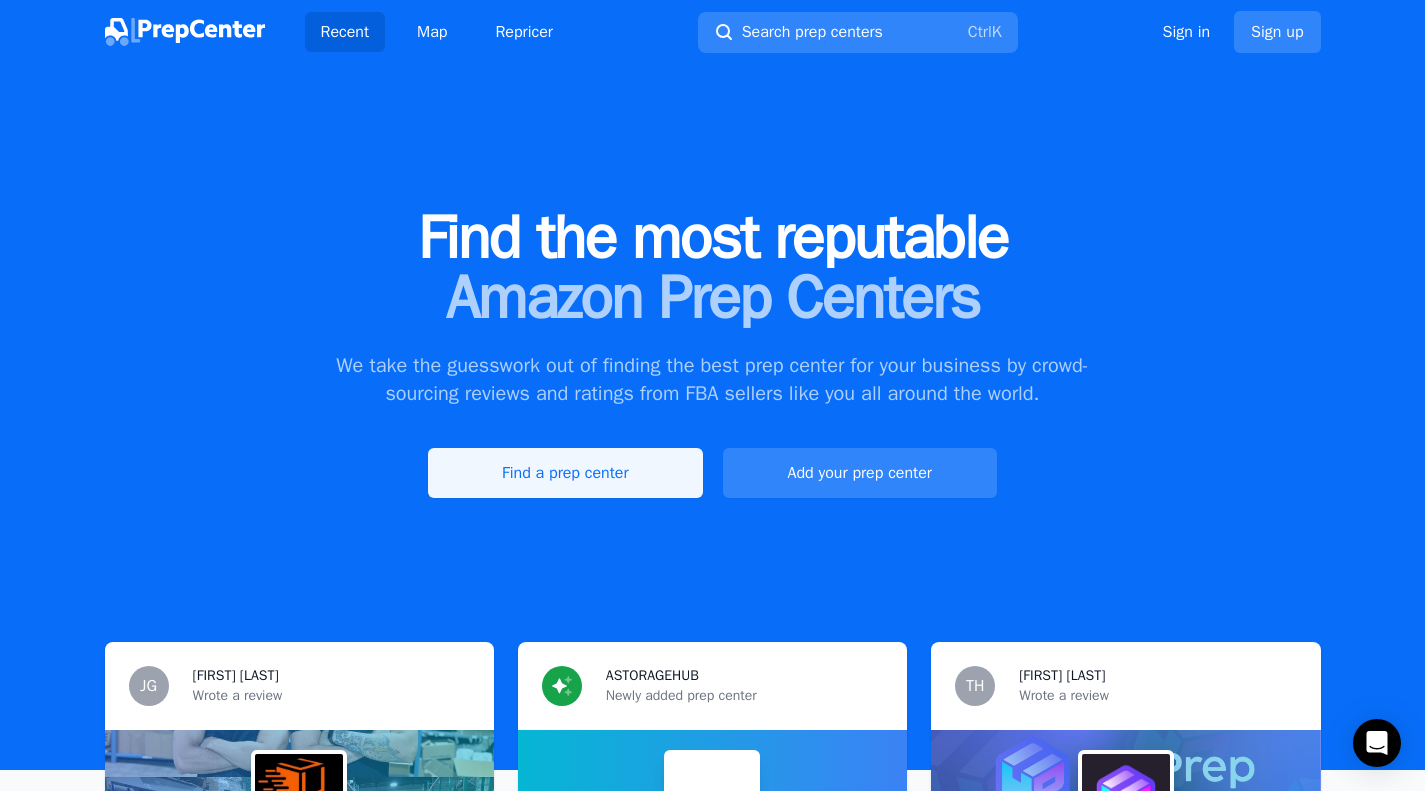 click on "Find a prep center" at bounding box center (565, 473) 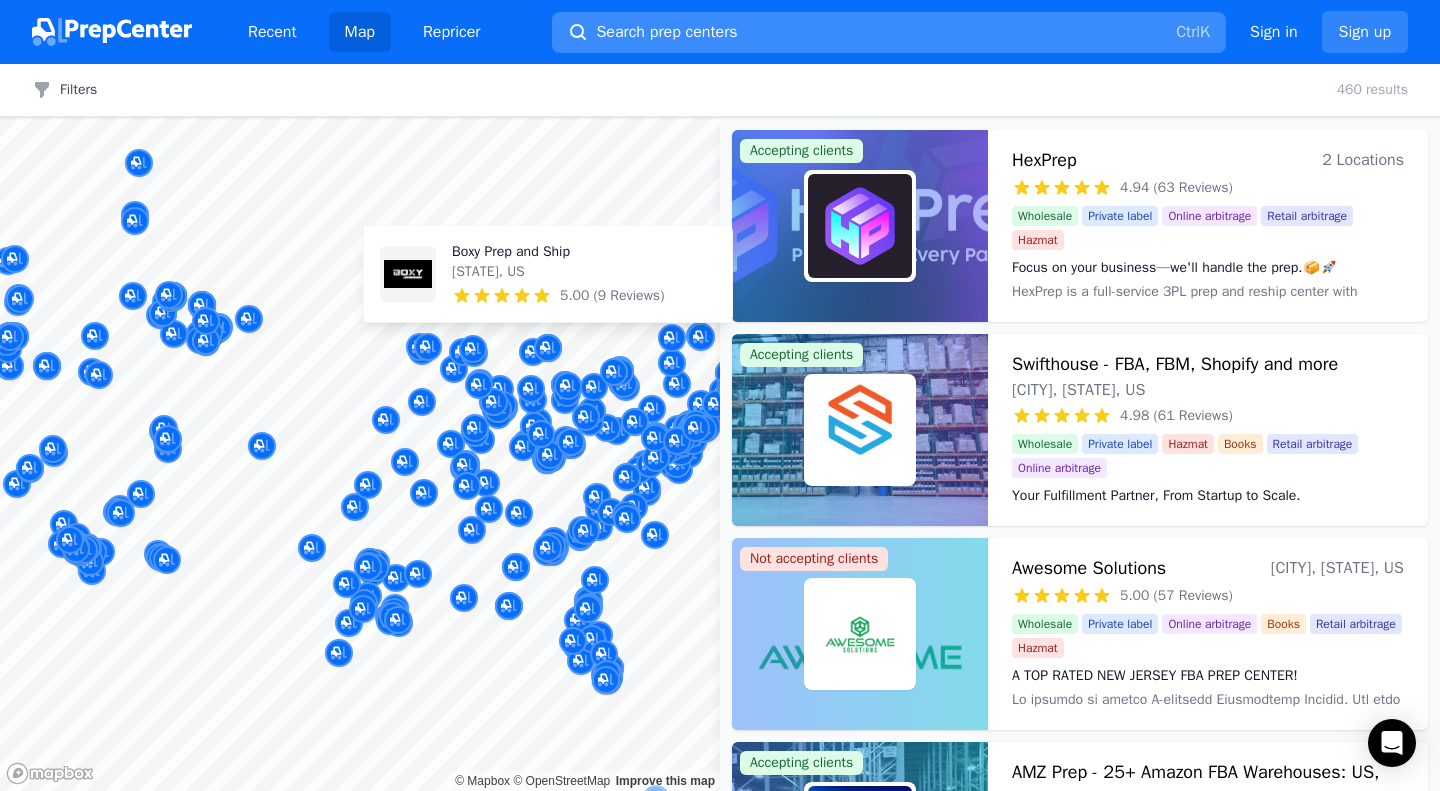 click on "Search prep centers Ctrl  K" at bounding box center (889, 32) 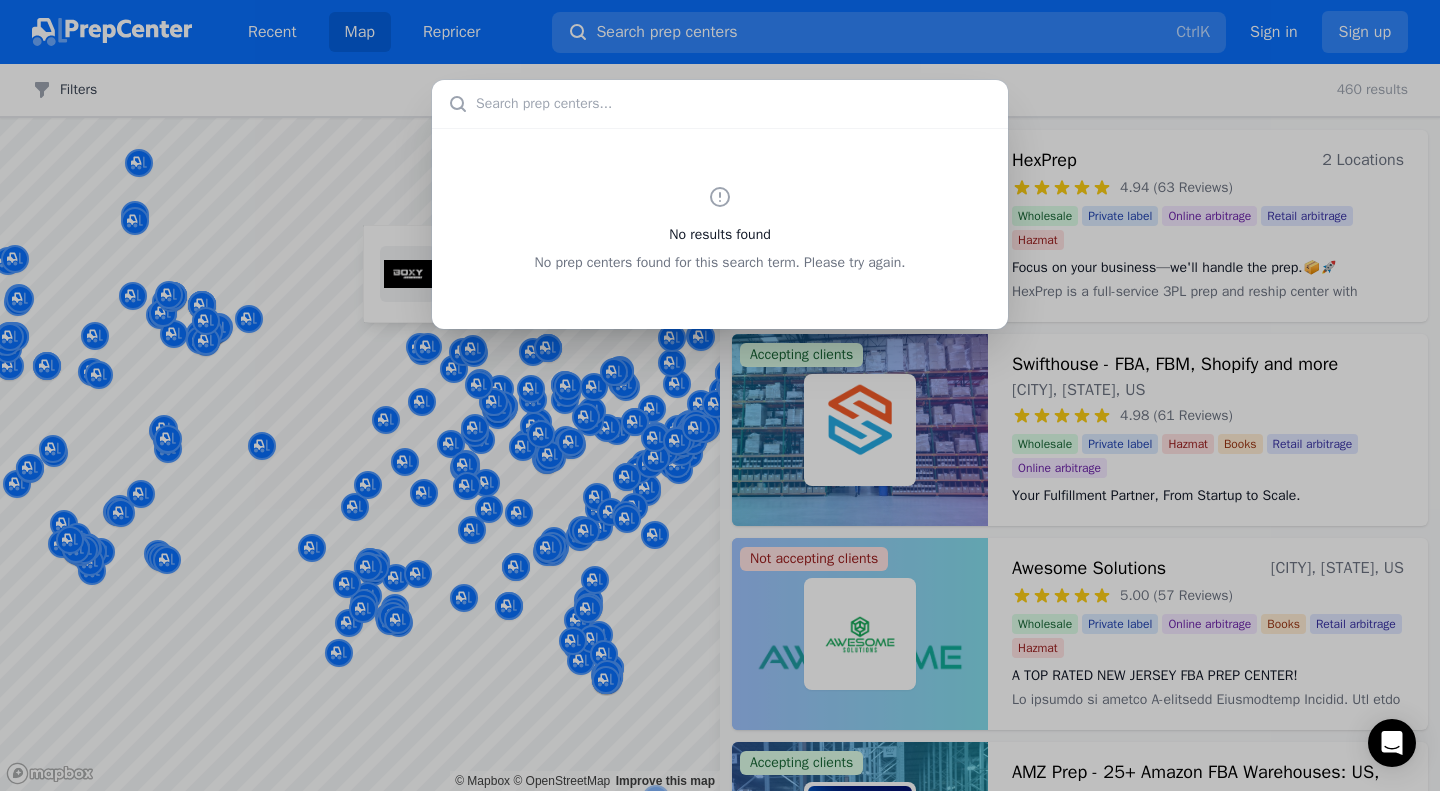 click at bounding box center (720, 104) 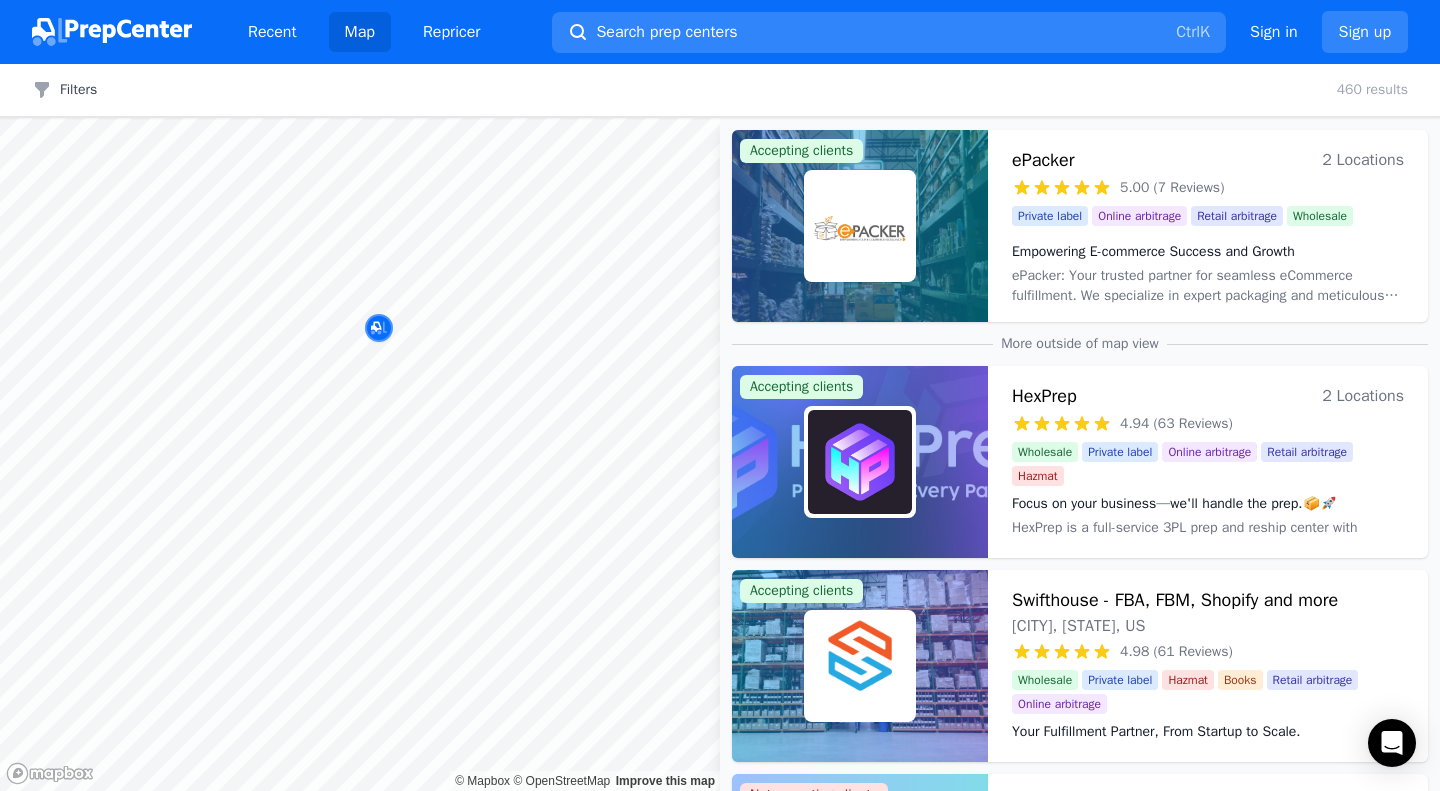click at bounding box center [548, 326] 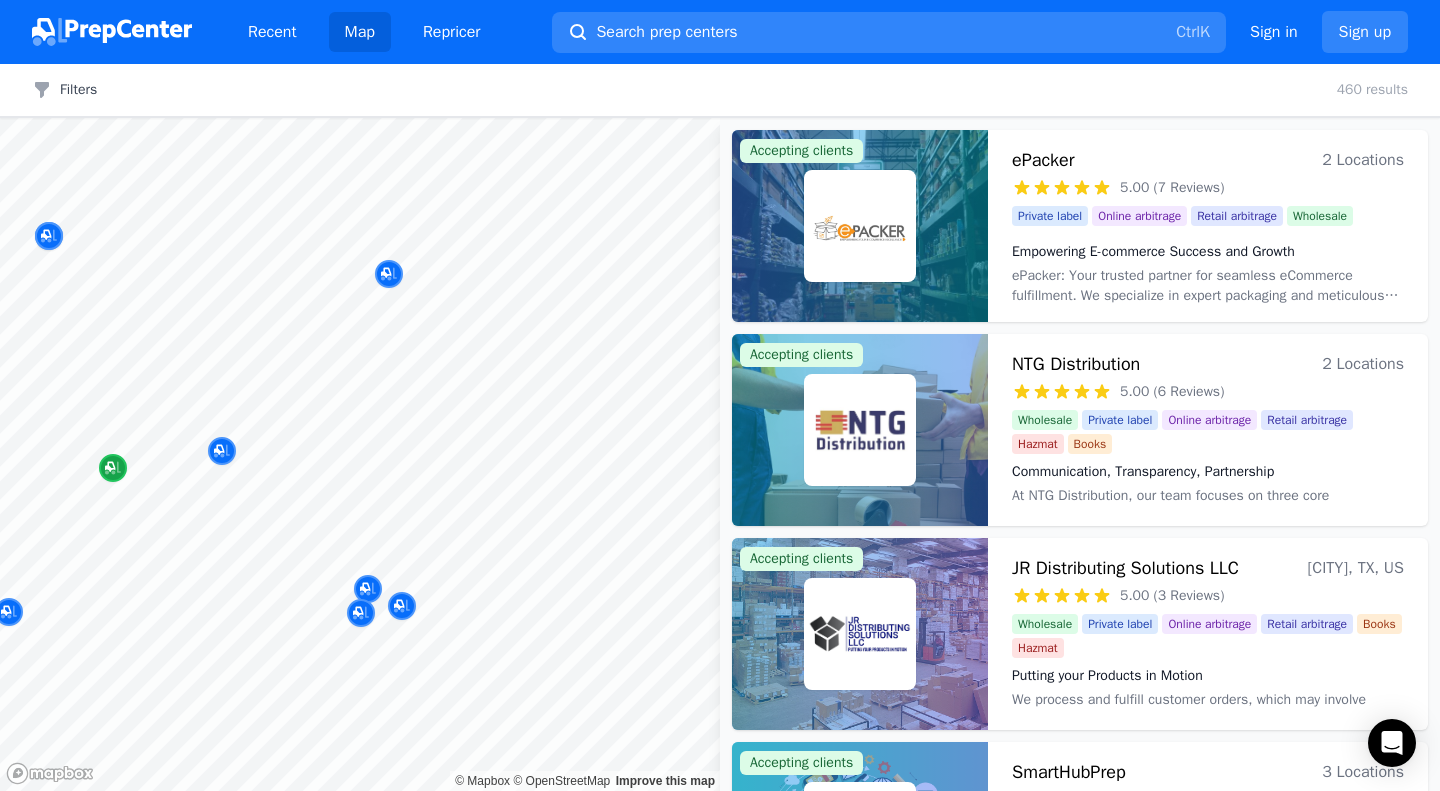 click on "Recent Map Repricer Search prep centers Ctrl  K Open main menu Sign in Sign up Filters Filters Clear all 460 results Map © Mapbox   © OpenStreetMap   Improve this map Accepting clients ePacker 2 Locations 5.00 (7 Reviews) Empowering E-commerce Success and Growth Private label Online arbitrage Retail arbitrage Wholesale Empowering E-commerce Success and Growth ePacker: Your trusted partner for seamless eCommerce fulfillment. We specialize in expert packaging and meticulous labeling to optimize Amazon listings. Simplify logistics, exceed standards, and elevate your brand with ePacker – your key to hassle-free eCommerce success. Accepting clients NTG Distribution 2 Locations 5.00 (6 Reviews) Communication, Transparency, Partnership Wholesale Private label Online arbitrage Retail arbitrage Hazmat Books Communication, Transparency, Partnership Accepting clients JR Distributing Solutions LLC Richland Hills, TX, US 5.00 (3 Reviews) Putting your Products in Motion Wholesale Private label Online arbitrage Books" at bounding box center [720, 395] 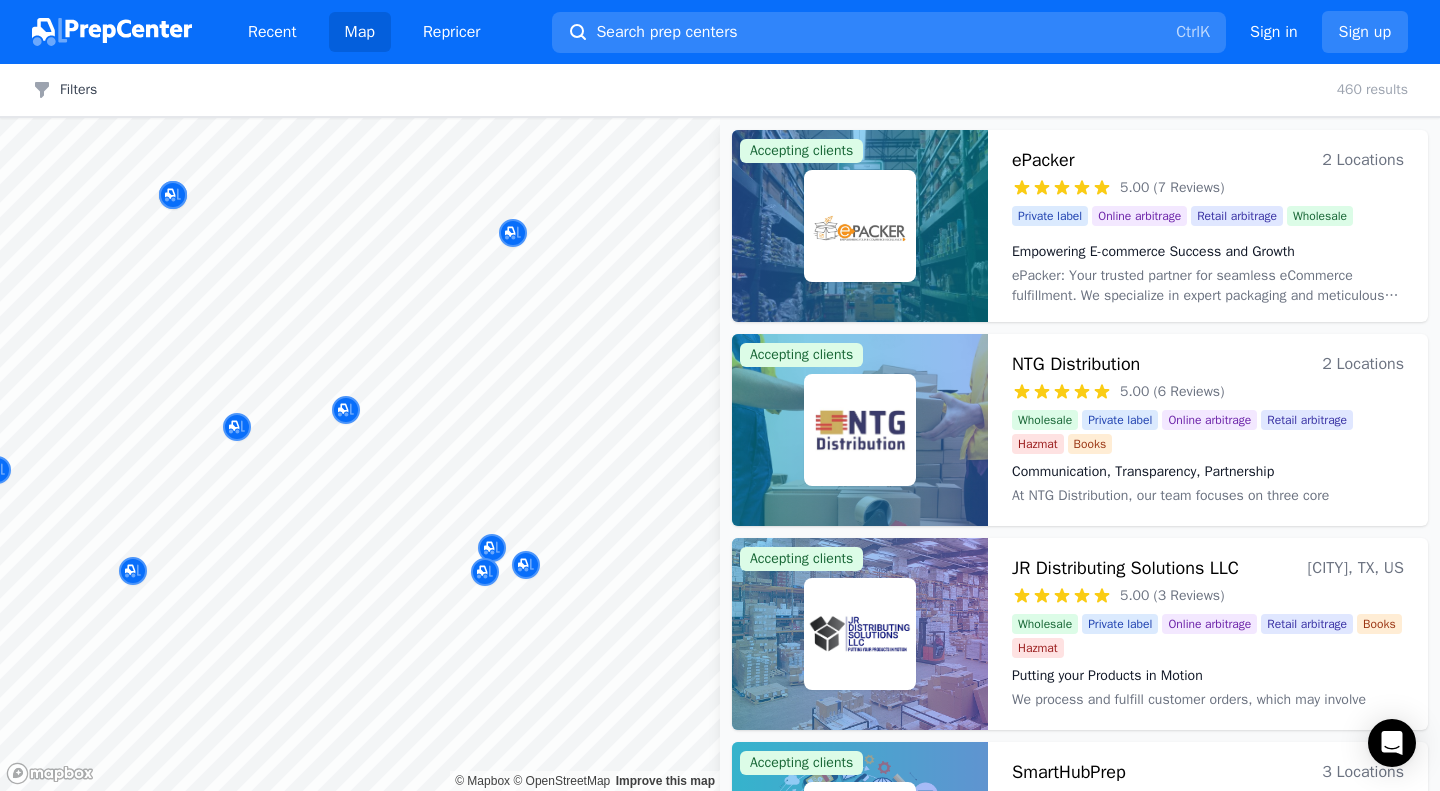 drag, startPoint x: 319, startPoint y: 588, endPoint x: 340, endPoint y: 585, distance: 21.213203 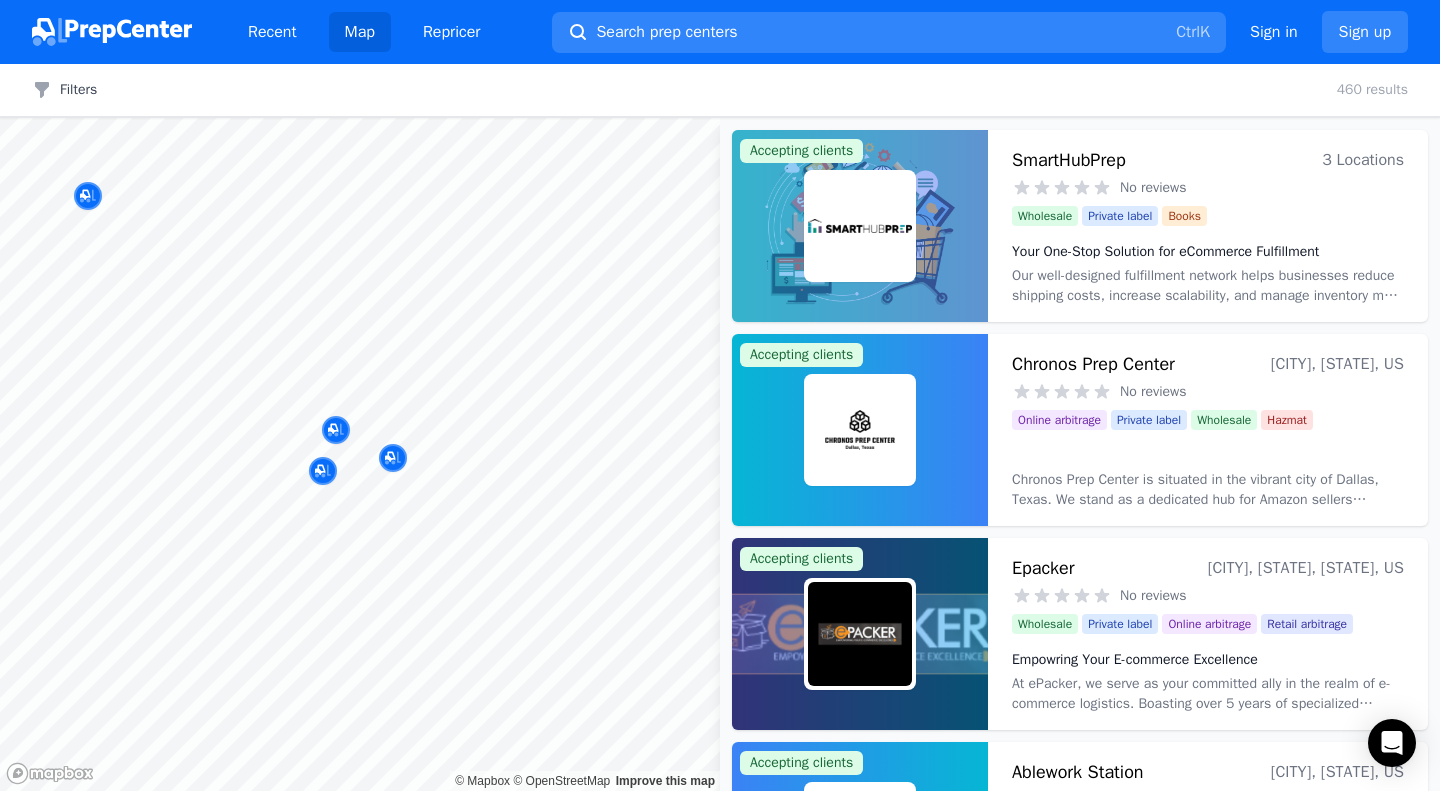 click at bounding box center (397, 467) 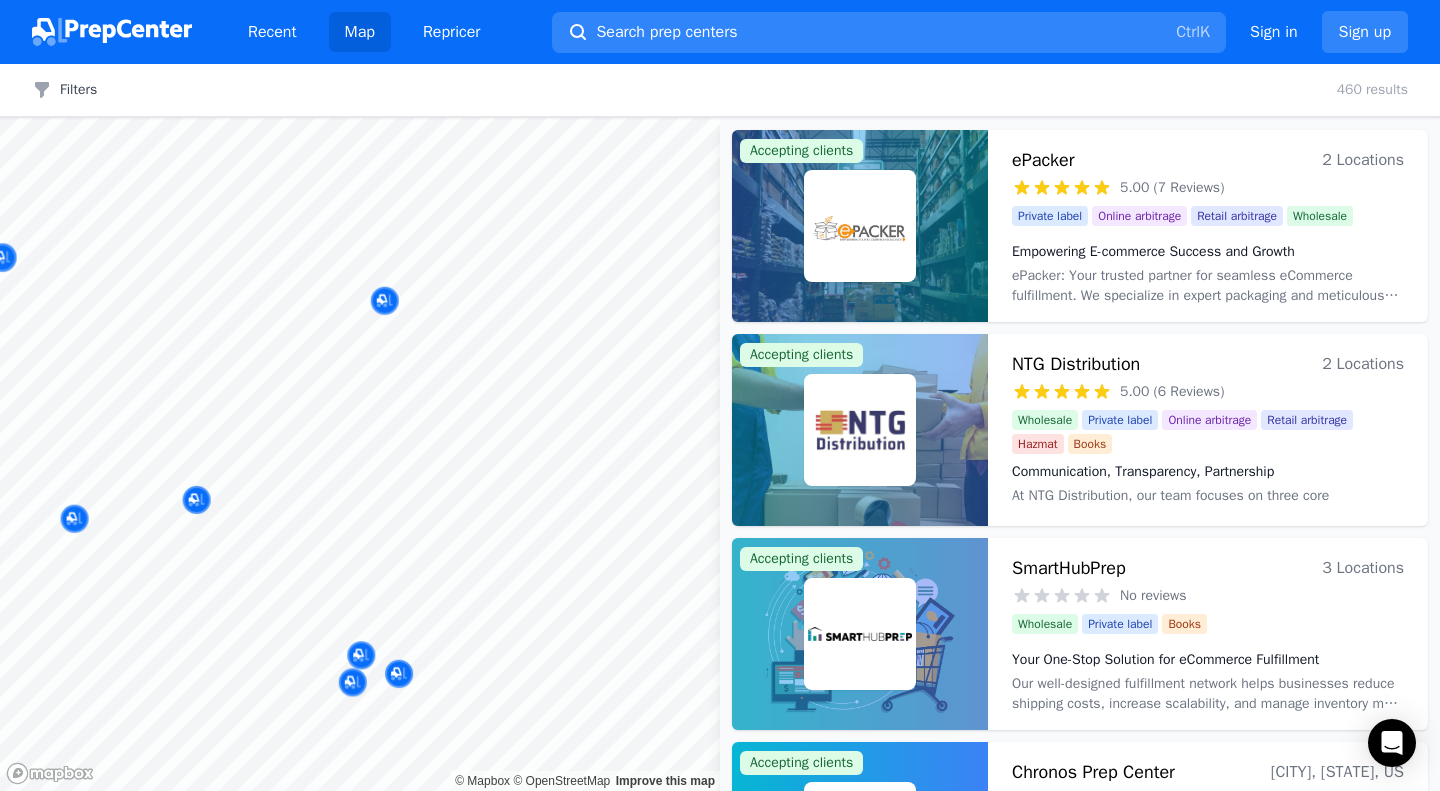 click on "Recent Map Repricer Search prep centers Ctrl  K Open main menu Sign in Sign up Filters Filters Clear all 460 results Map © Mapbox   © OpenStreetMap   Improve this map Accepting clients ePacker 2 Locations 5.00 (7 Reviews) Empowering E-commerce Success and Growth Private label Online arbitrage Retail arbitrage Wholesale Empowering E-commerce Success and Growth ePacker: Your trusted partner for seamless eCommerce fulfillment. We specialize in expert packaging and meticulous labeling to optimize Amazon listings. Simplify logistics, exceed standards, and elevate your brand with ePacker – your key to hassle-free eCommerce success. Accepting clients NTG Distribution 2 Locations 5.00 (6 Reviews) Communication, Transparency, Partnership Wholesale Private label Online arbitrage Retail arbitrage Hazmat Books Communication, Transparency, Partnership Accepting clients SmartHubPrep 3 Locations No reviews Your One-Stop Solution for eCommerce Fulfillment Wholesale Private label Books Accepting clients Dallas, TX, US n/a" at bounding box center (720, 395) 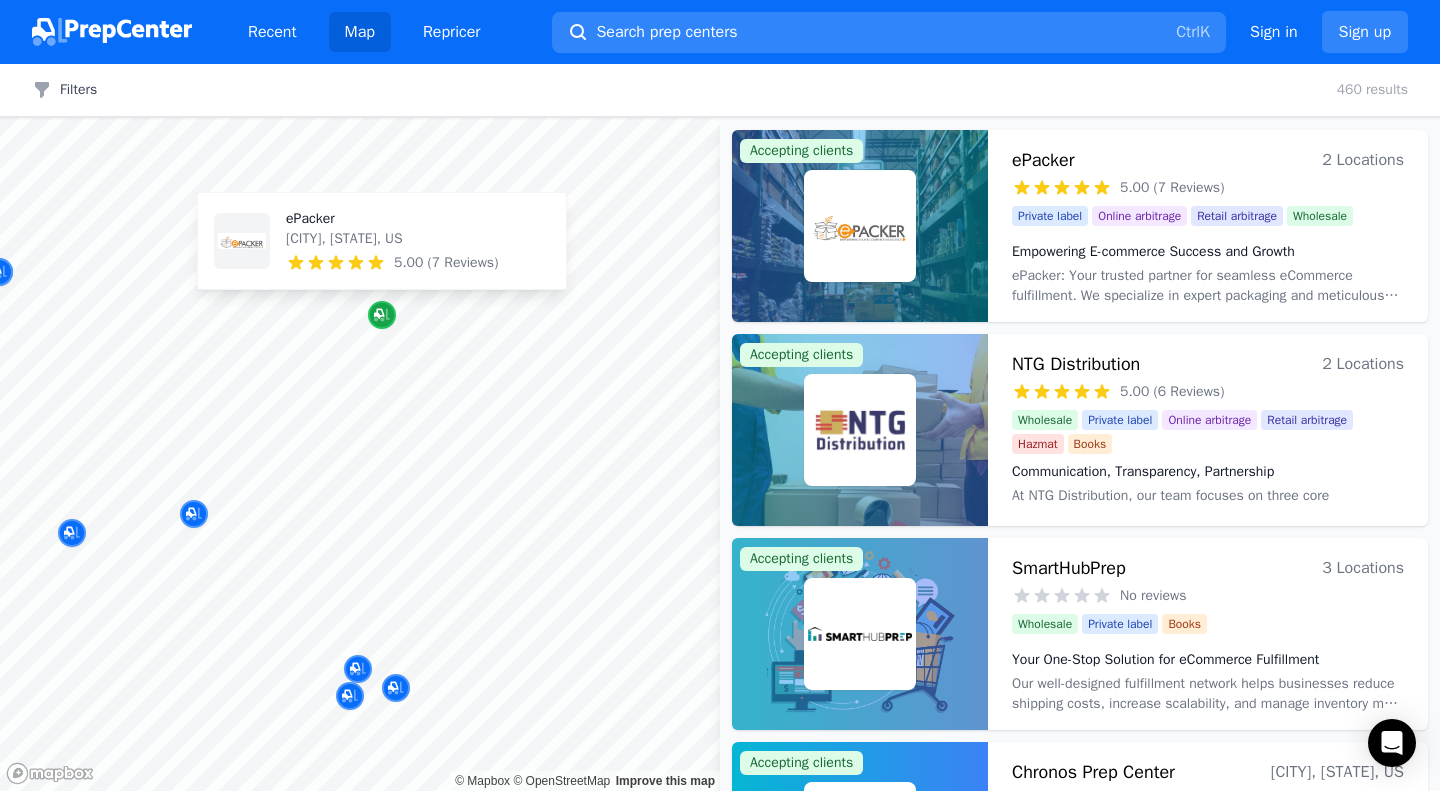 click at bounding box center (382, 315) 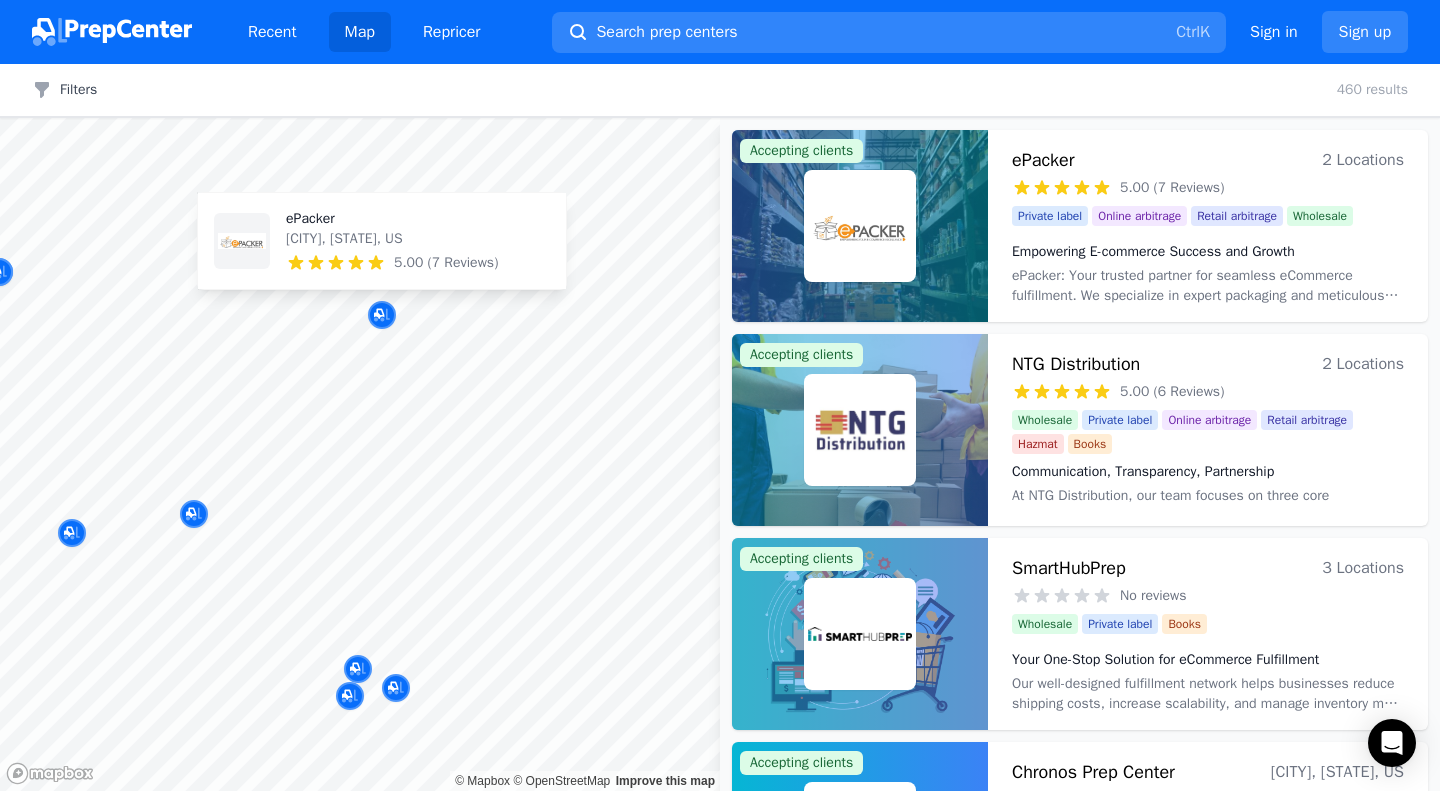 click on "Frisco, TX, US" at bounding box center [392, 239] 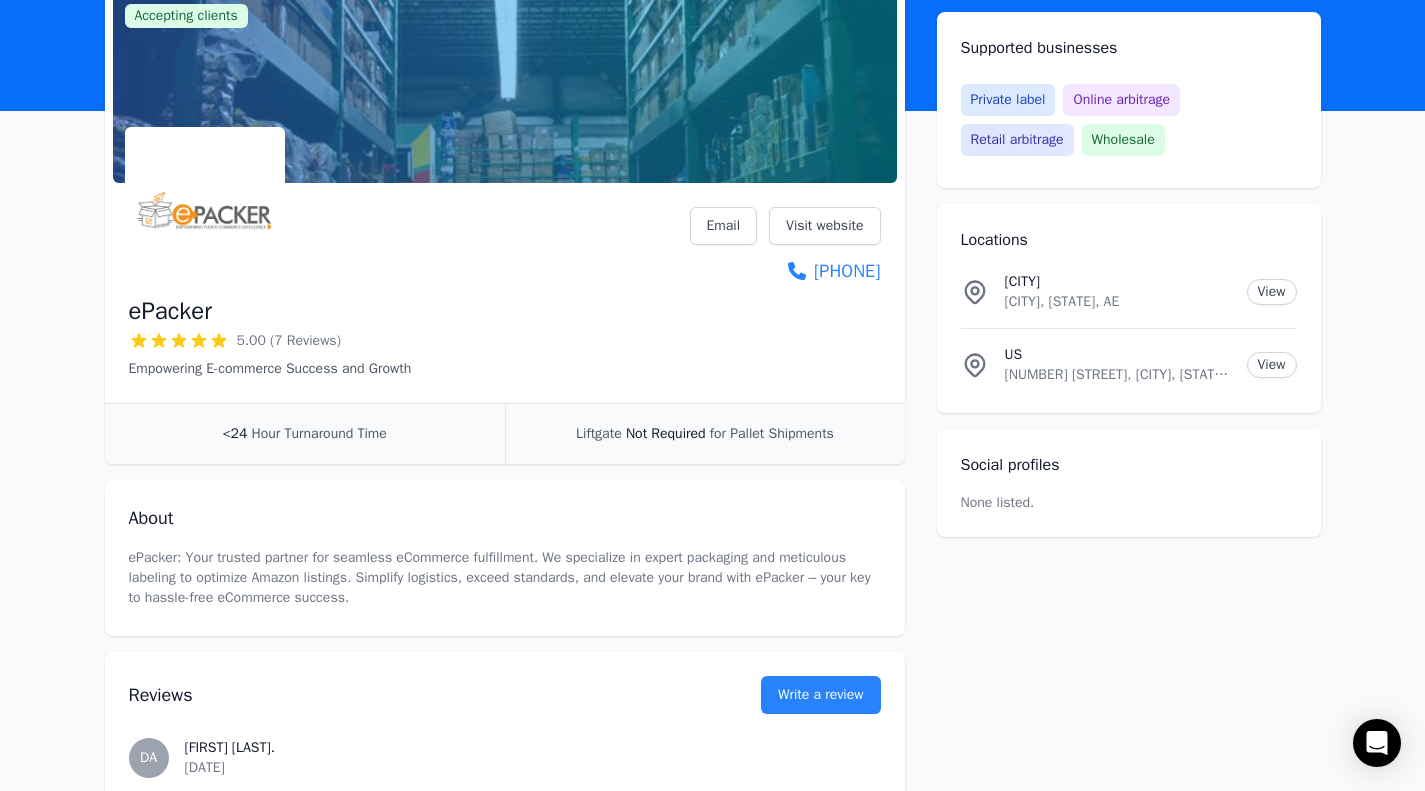 scroll, scrollTop: 10, scrollLeft: 0, axis: vertical 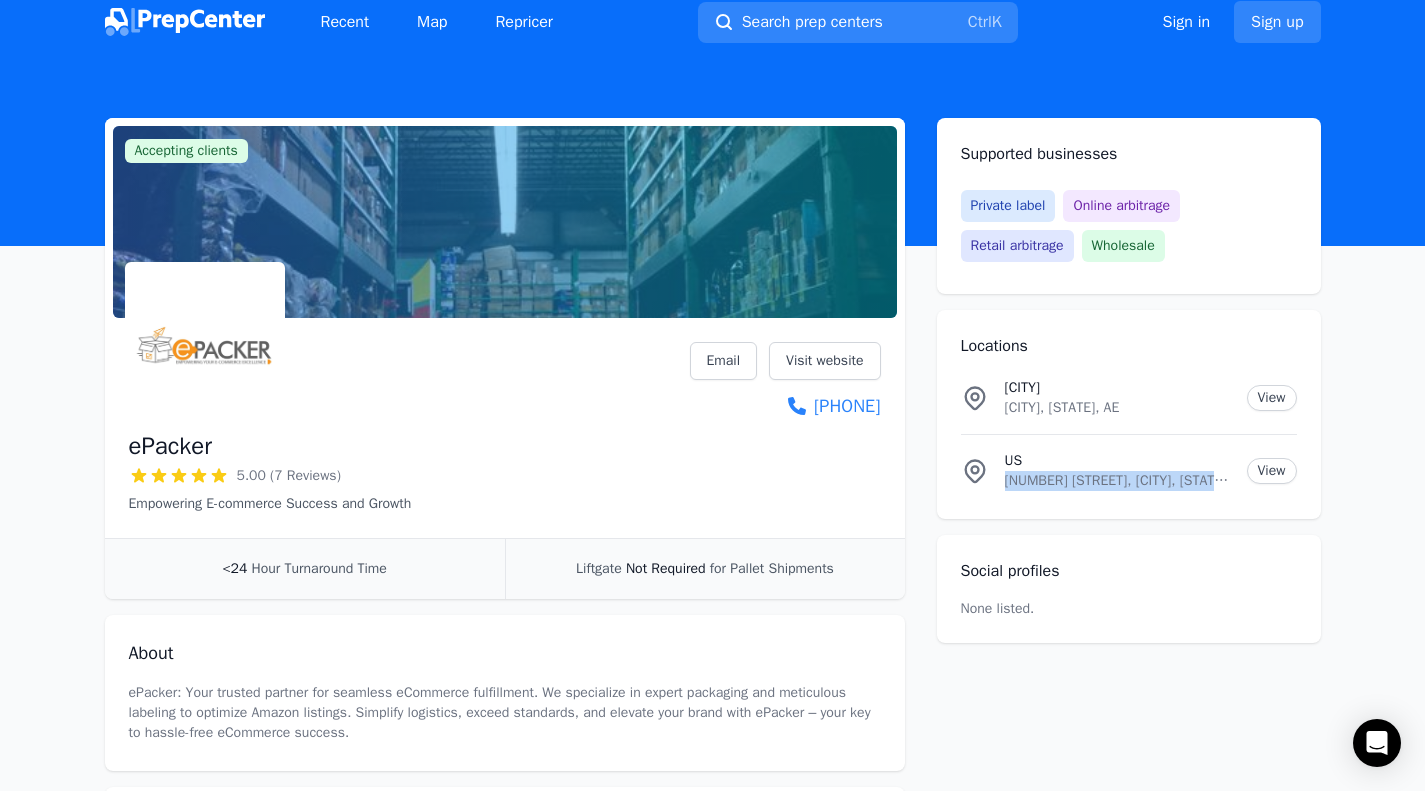 drag, startPoint x: 1008, startPoint y: 480, endPoint x: 1222, endPoint y: 484, distance: 214.03738 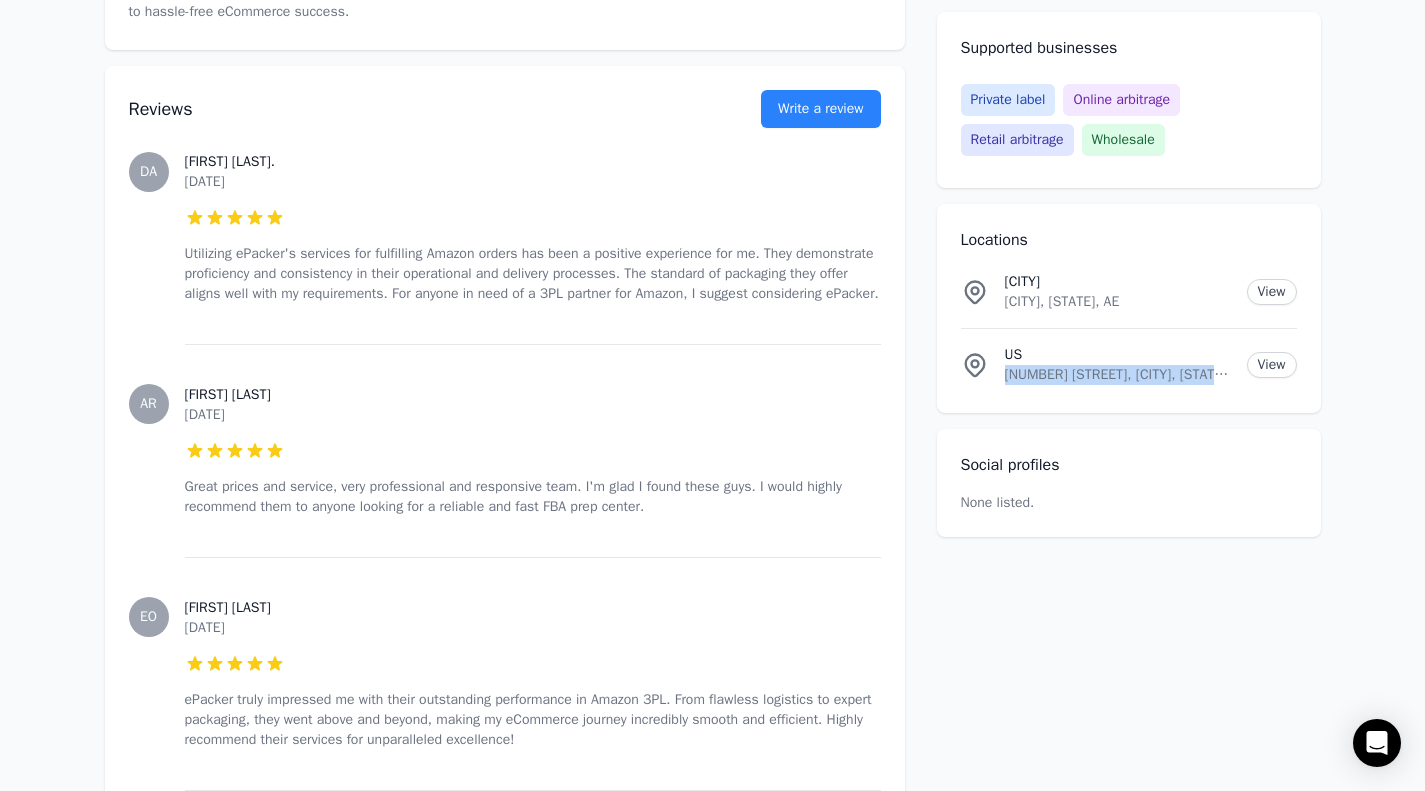 scroll, scrollTop: 710, scrollLeft: 0, axis: vertical 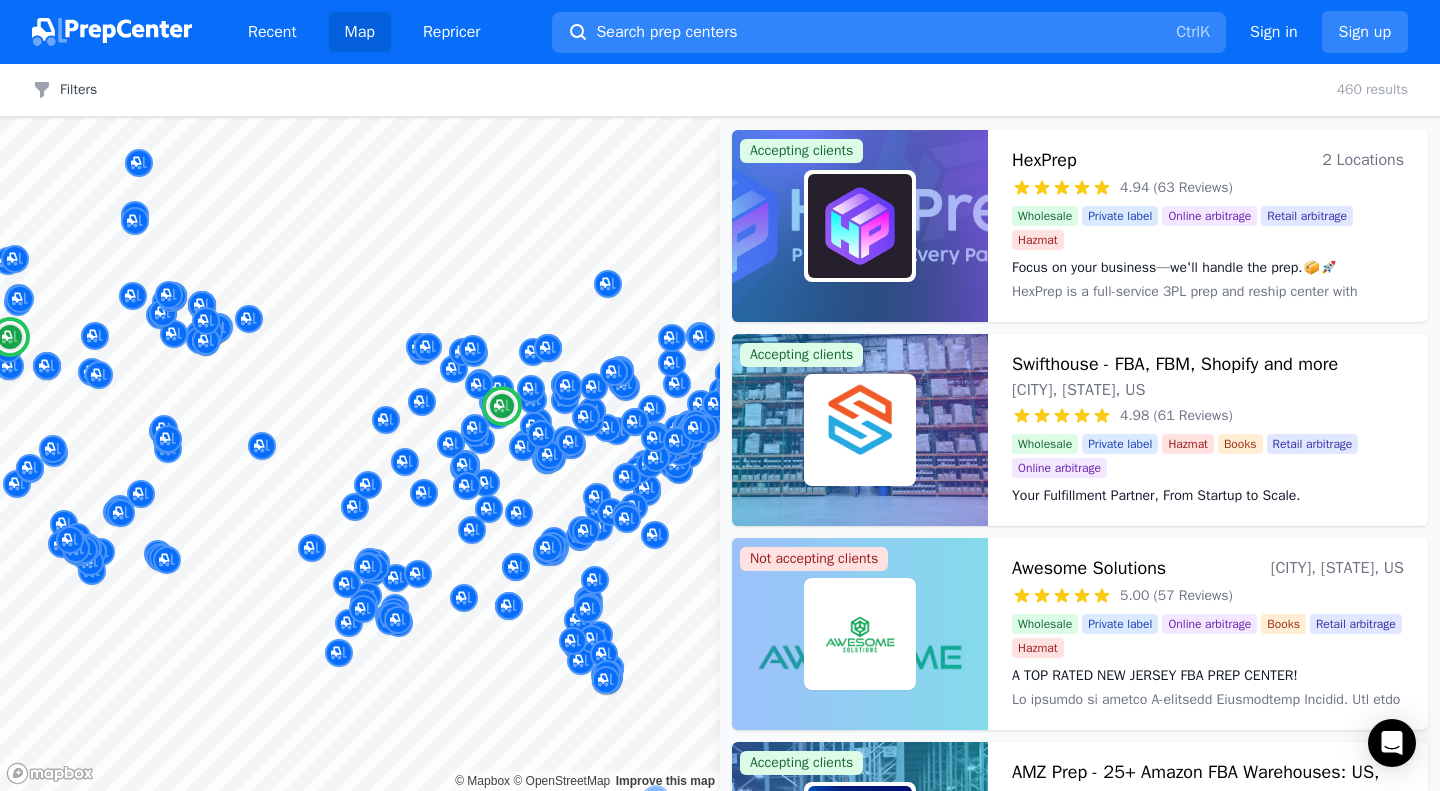 click on "2 Locations" at bounding box center (1363, 160) 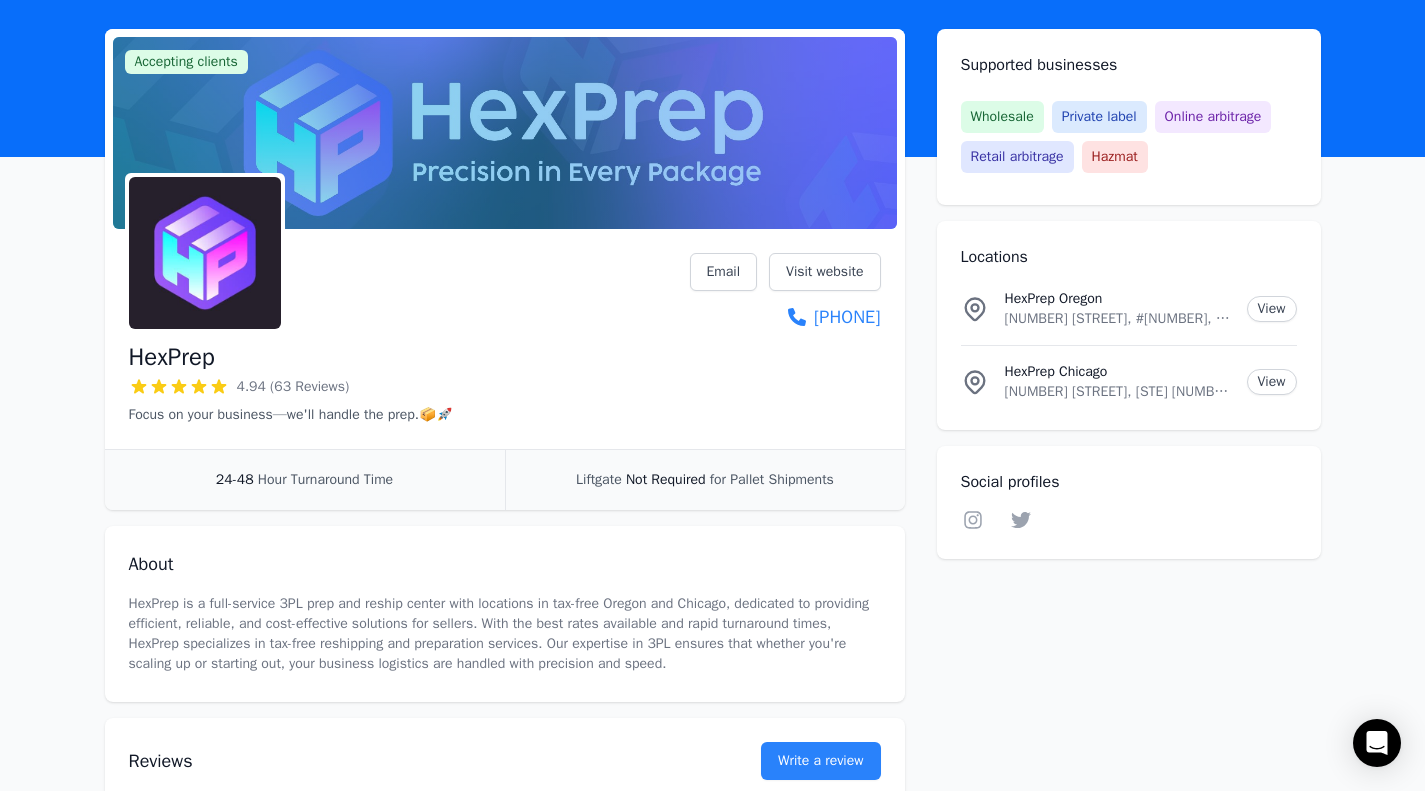 scroll, scrollTop: 100, scrollLeft: 0, axis: vertical 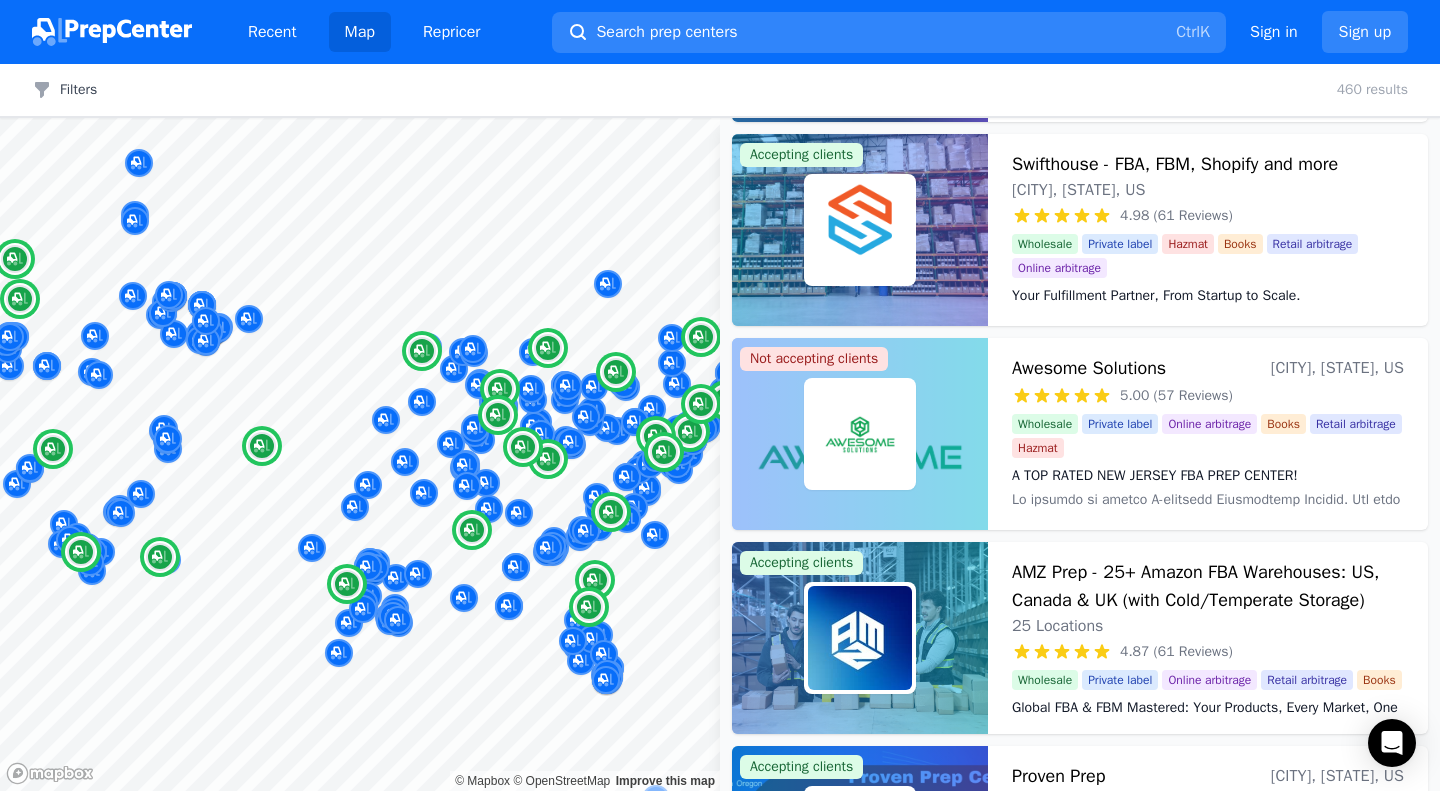 click at bounding box center (860, 638) 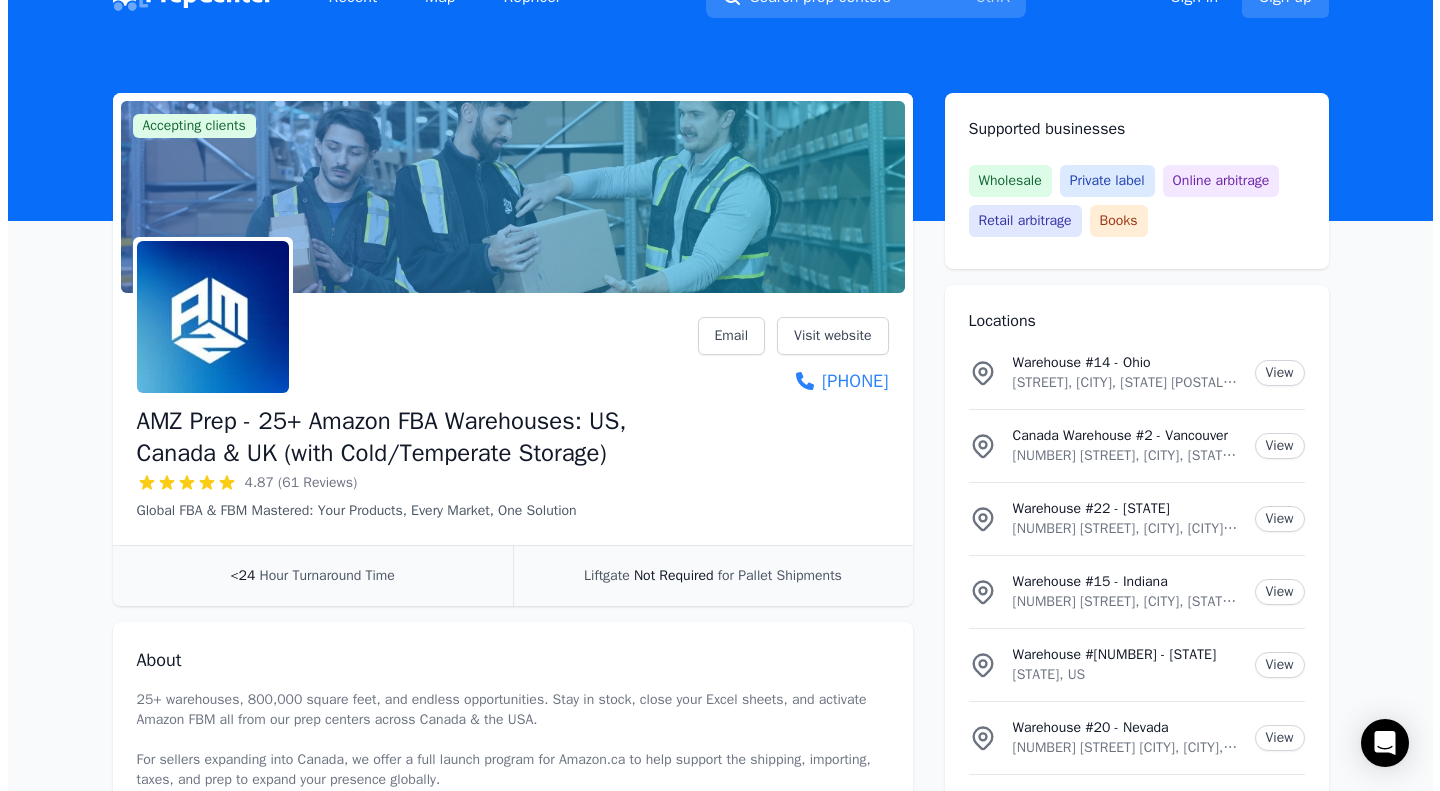 scroll, scrollTop: 0, scrollLeft: 0, axis: both 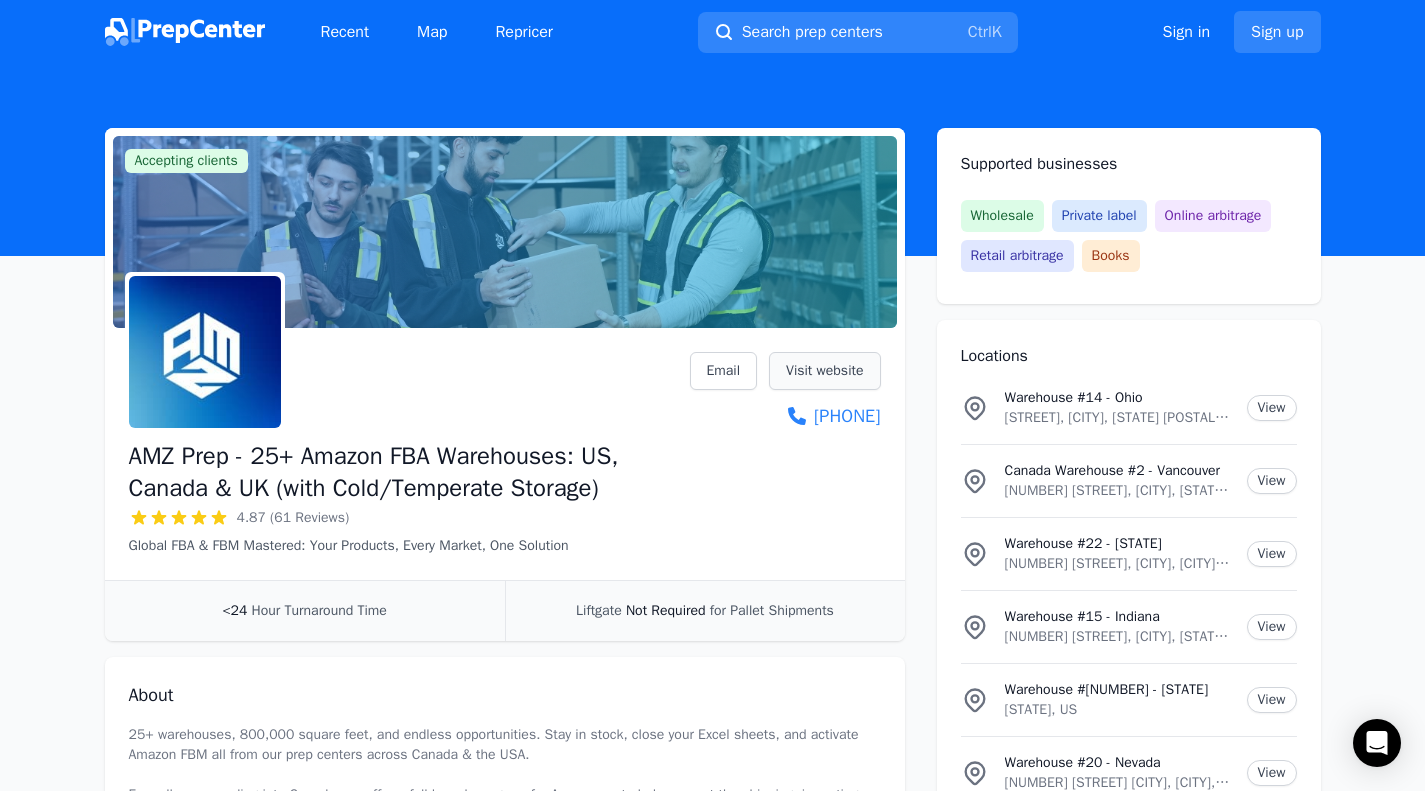 click on "Visit website" at bounding box center (824, 371) 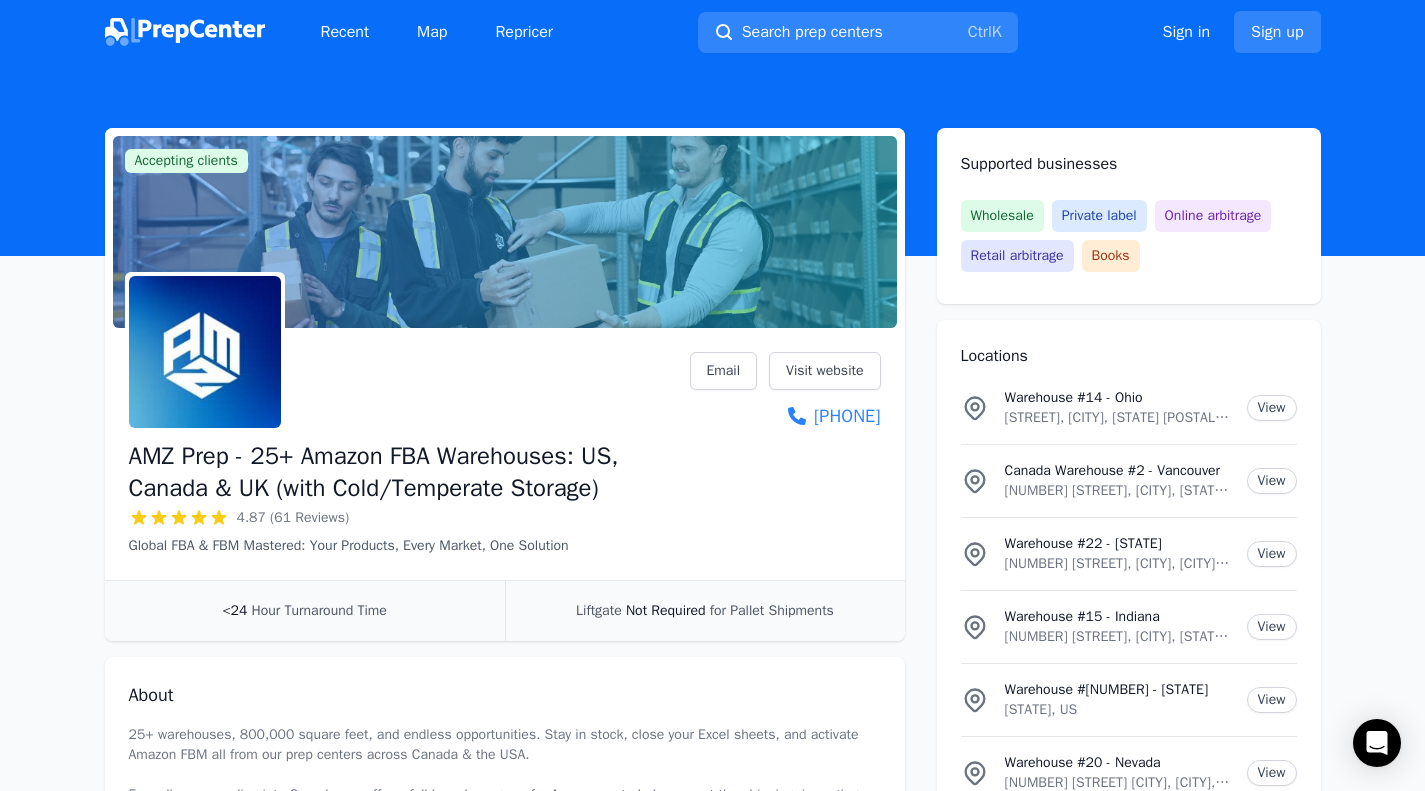 click at bounding box center [185, 32] 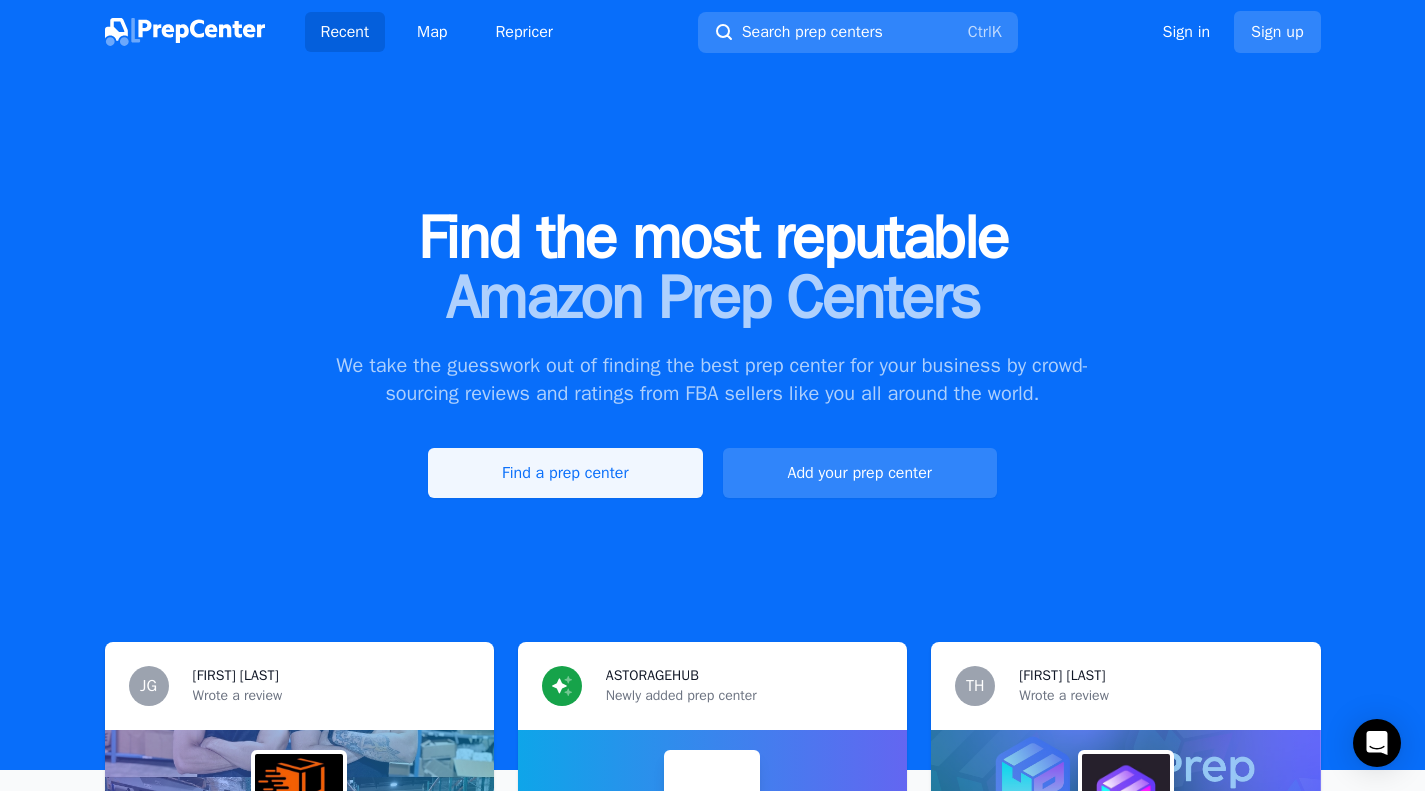 click on "Find a prep center" at bounding box center [565, 473] 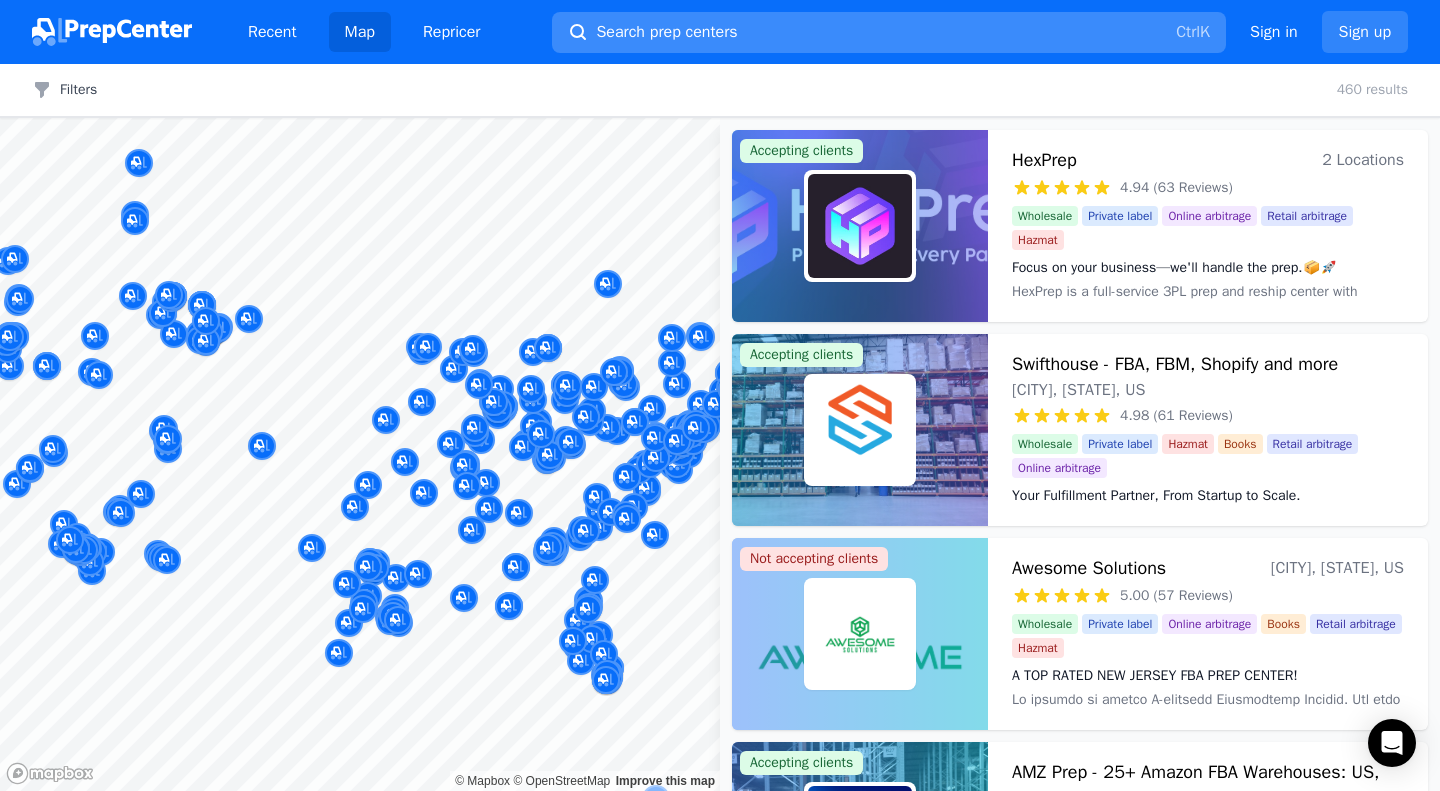 click on "Search prep centers Ctrl  K" at bounding box center (889, 32) 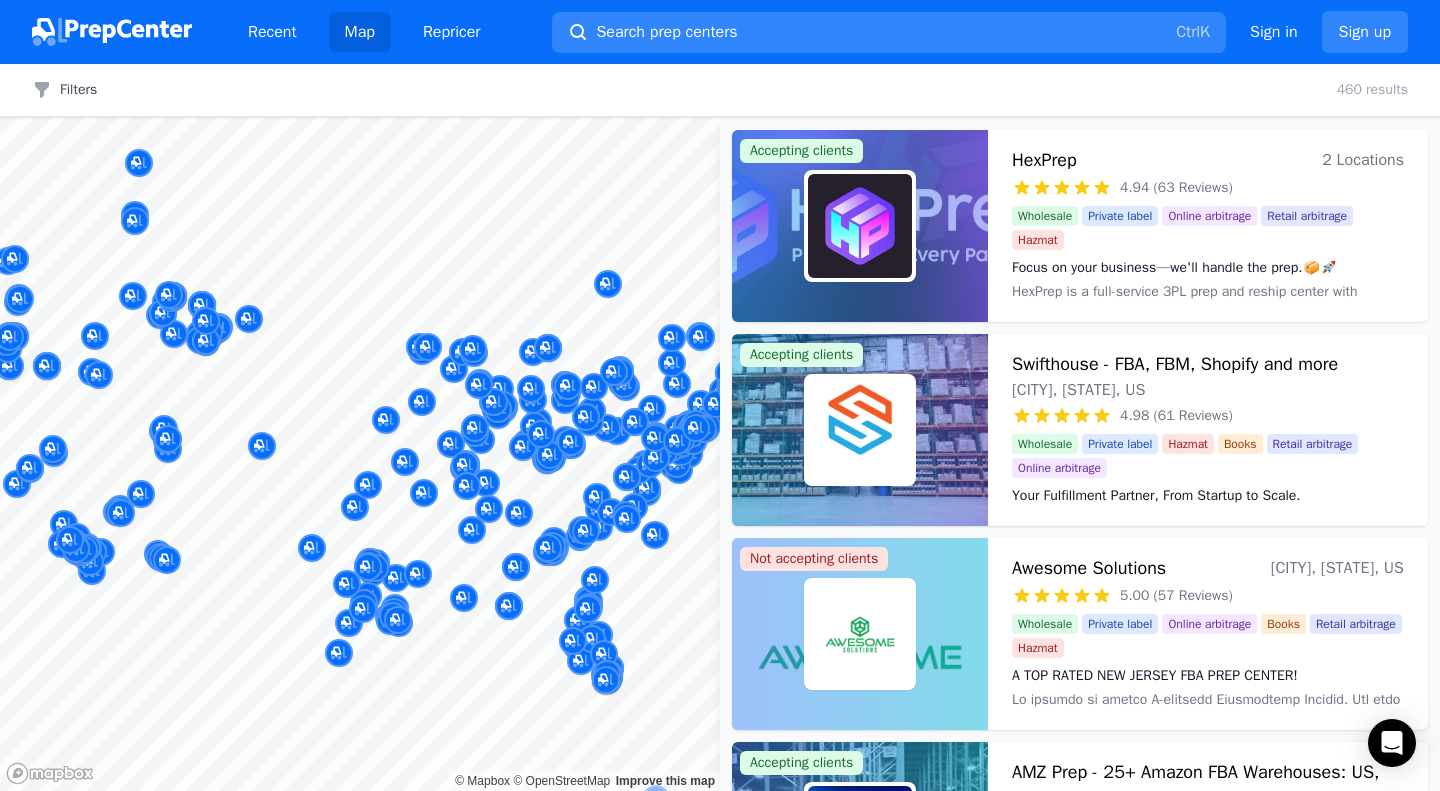 click at bounding box center [720, 395] 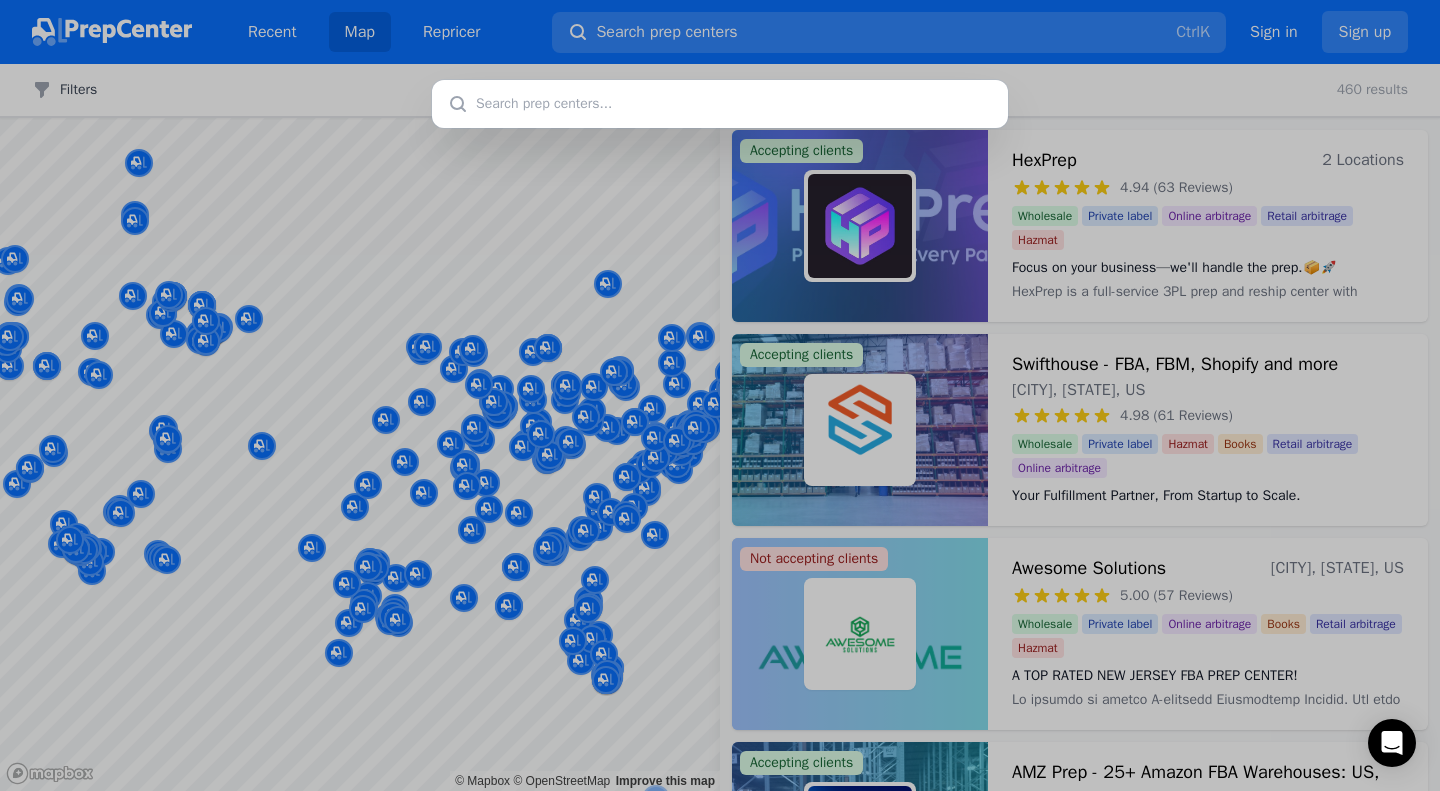 click at bounding box center (720, 104) 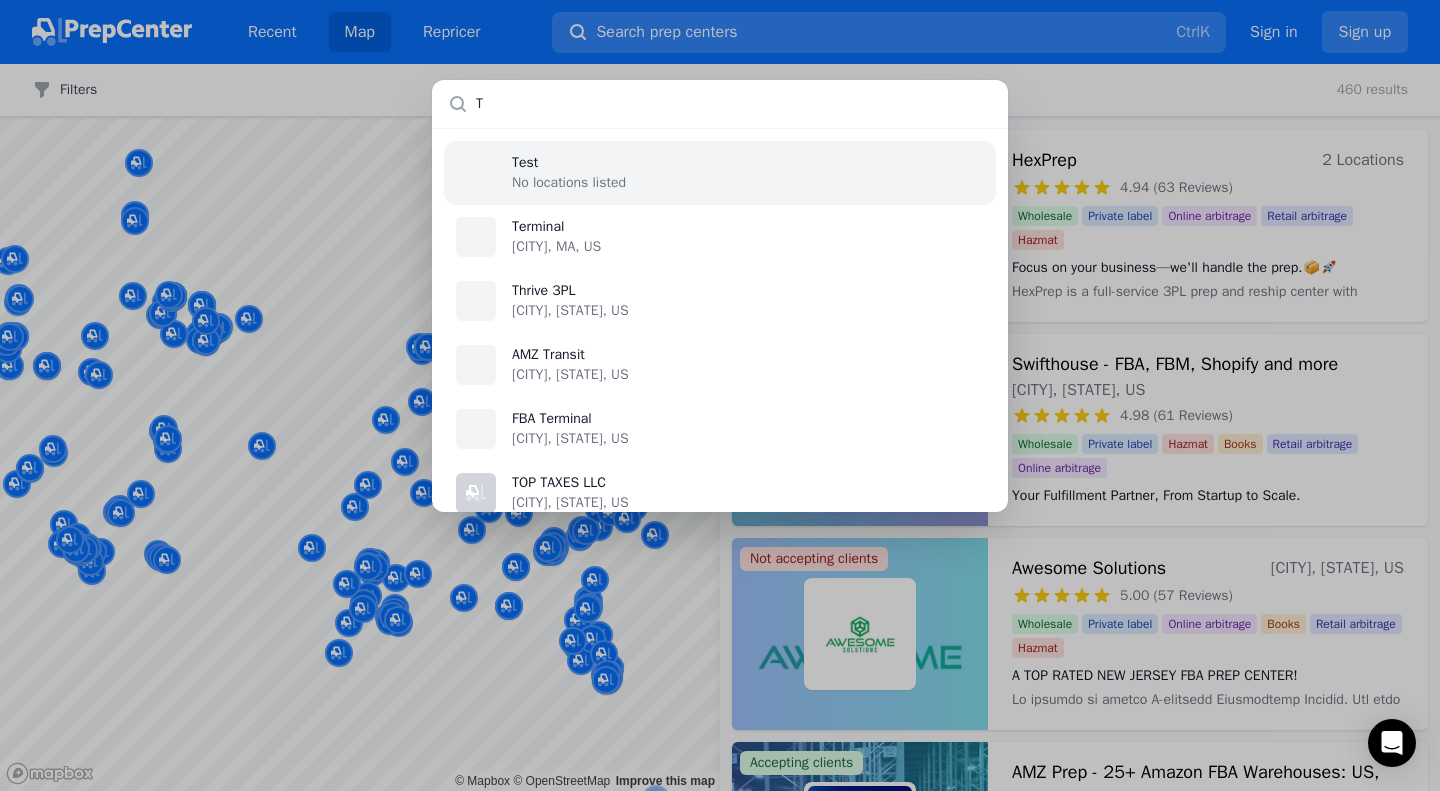type on "Te" 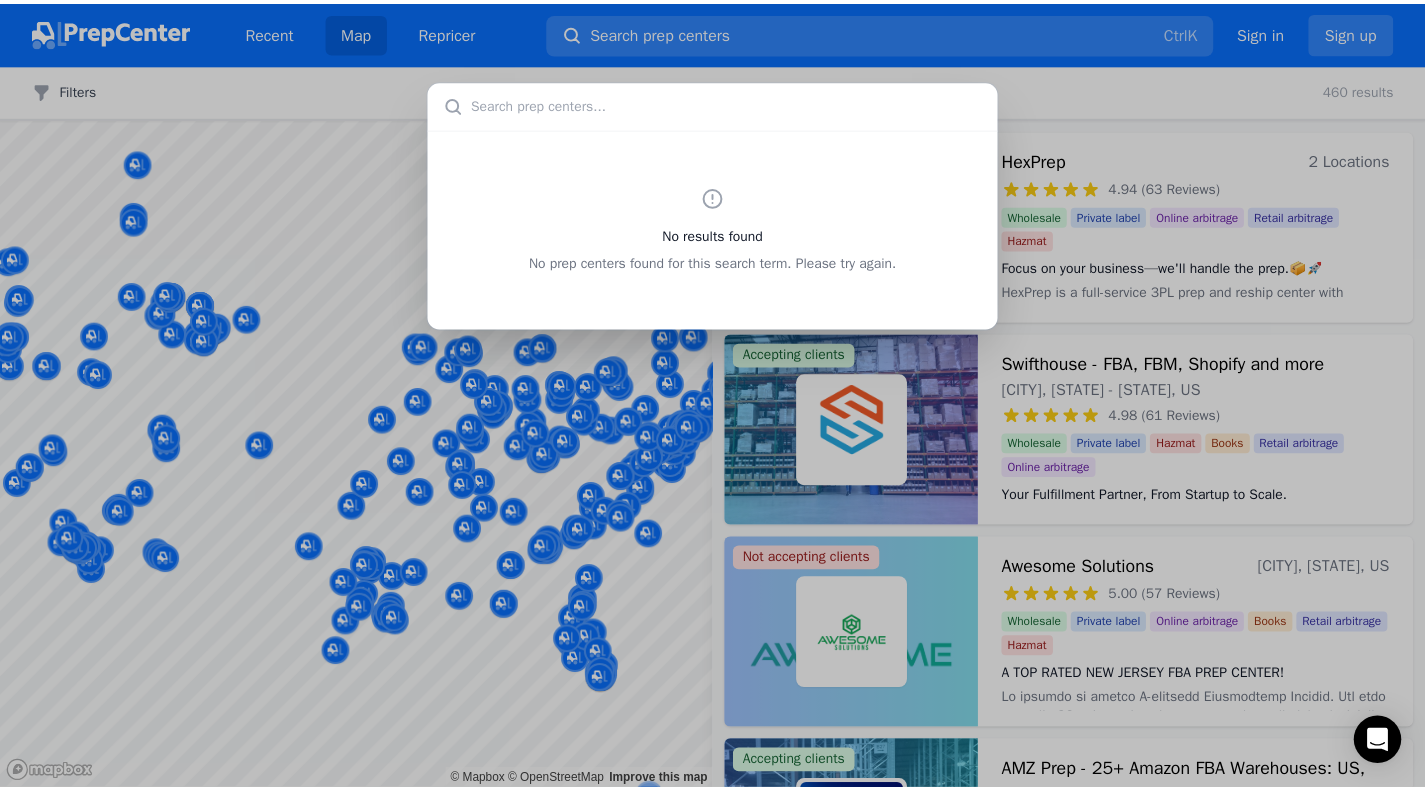 scroll, scrollTop: 0, scrollLeft: 0, axis: both 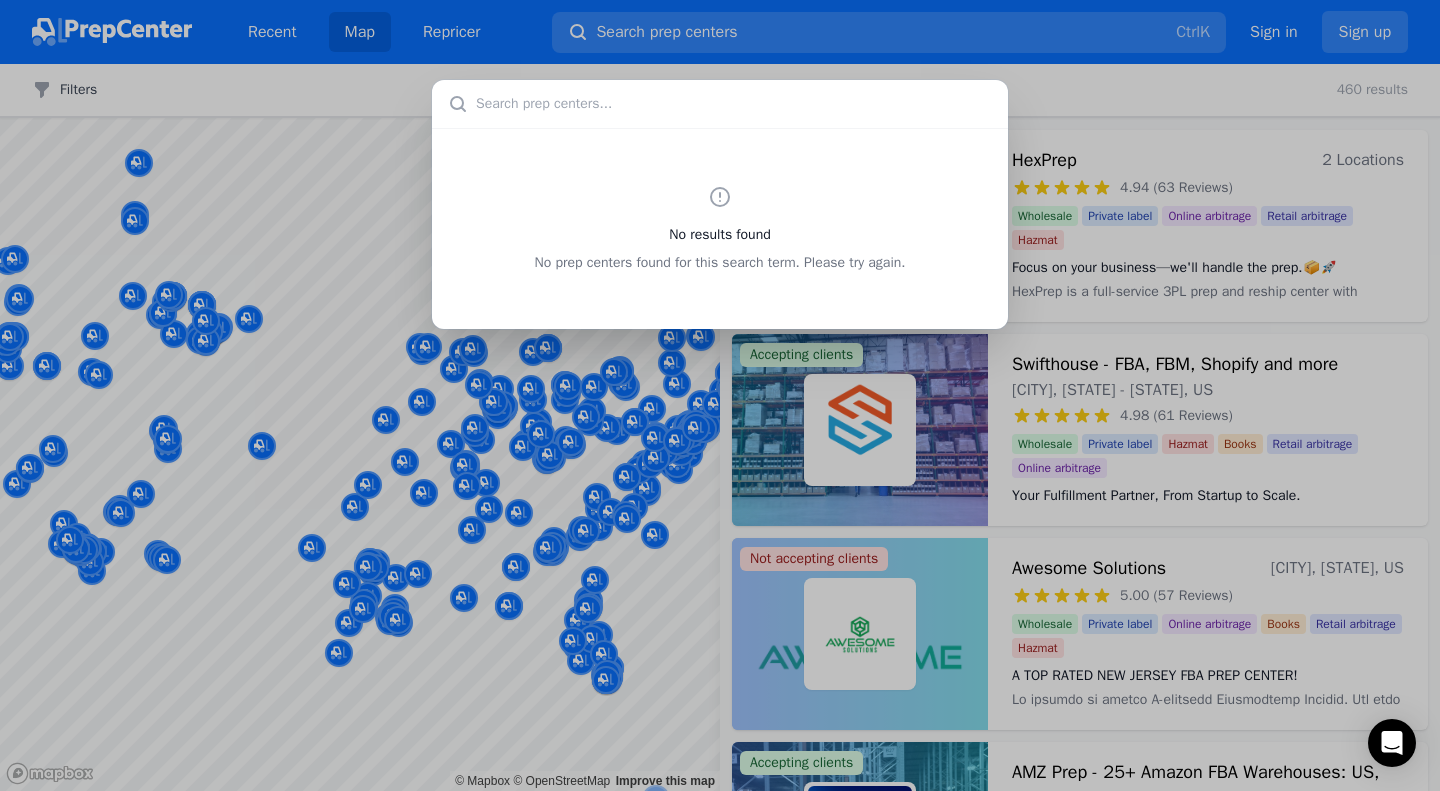 click at bounding box center [720, 104] 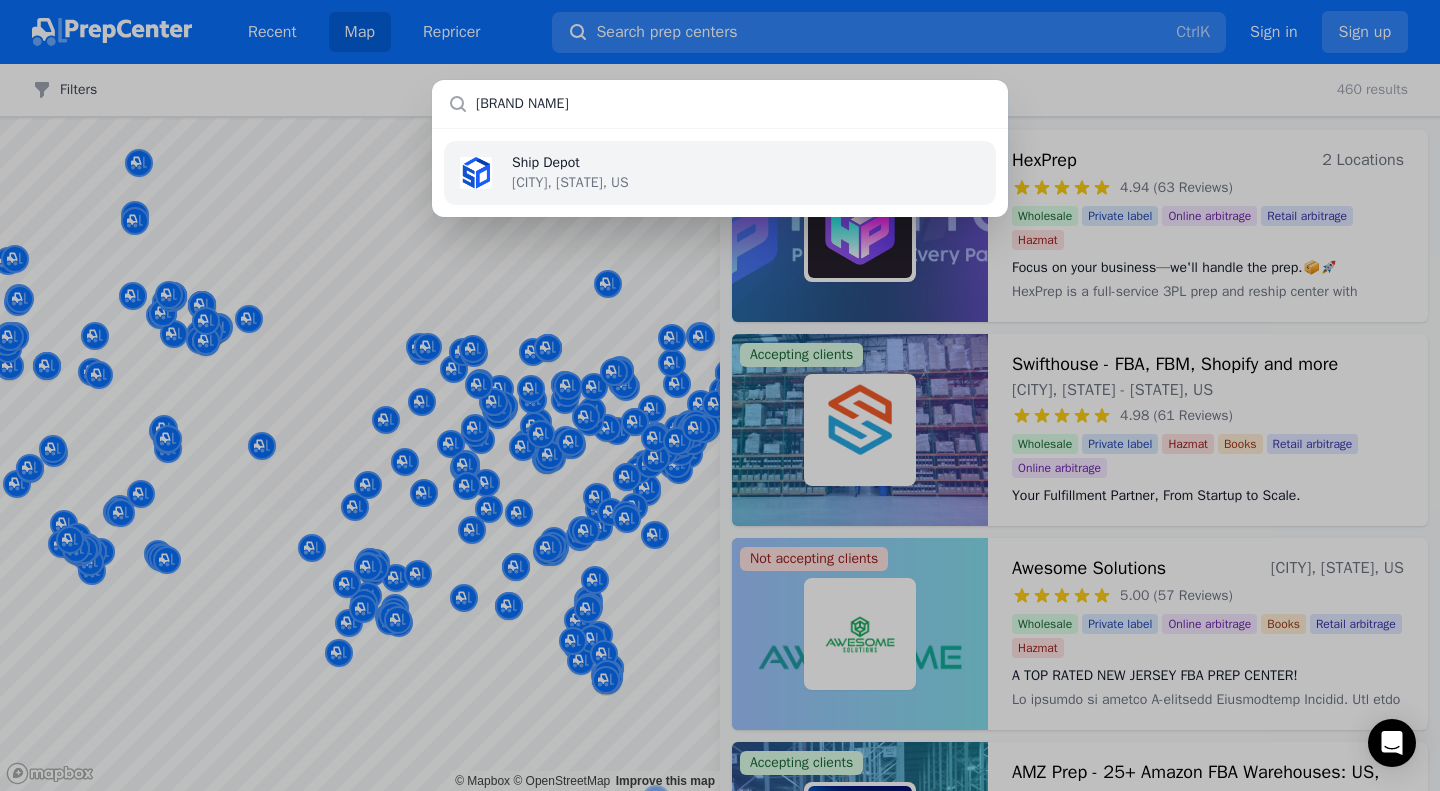 type on "[BRAND NAME]" 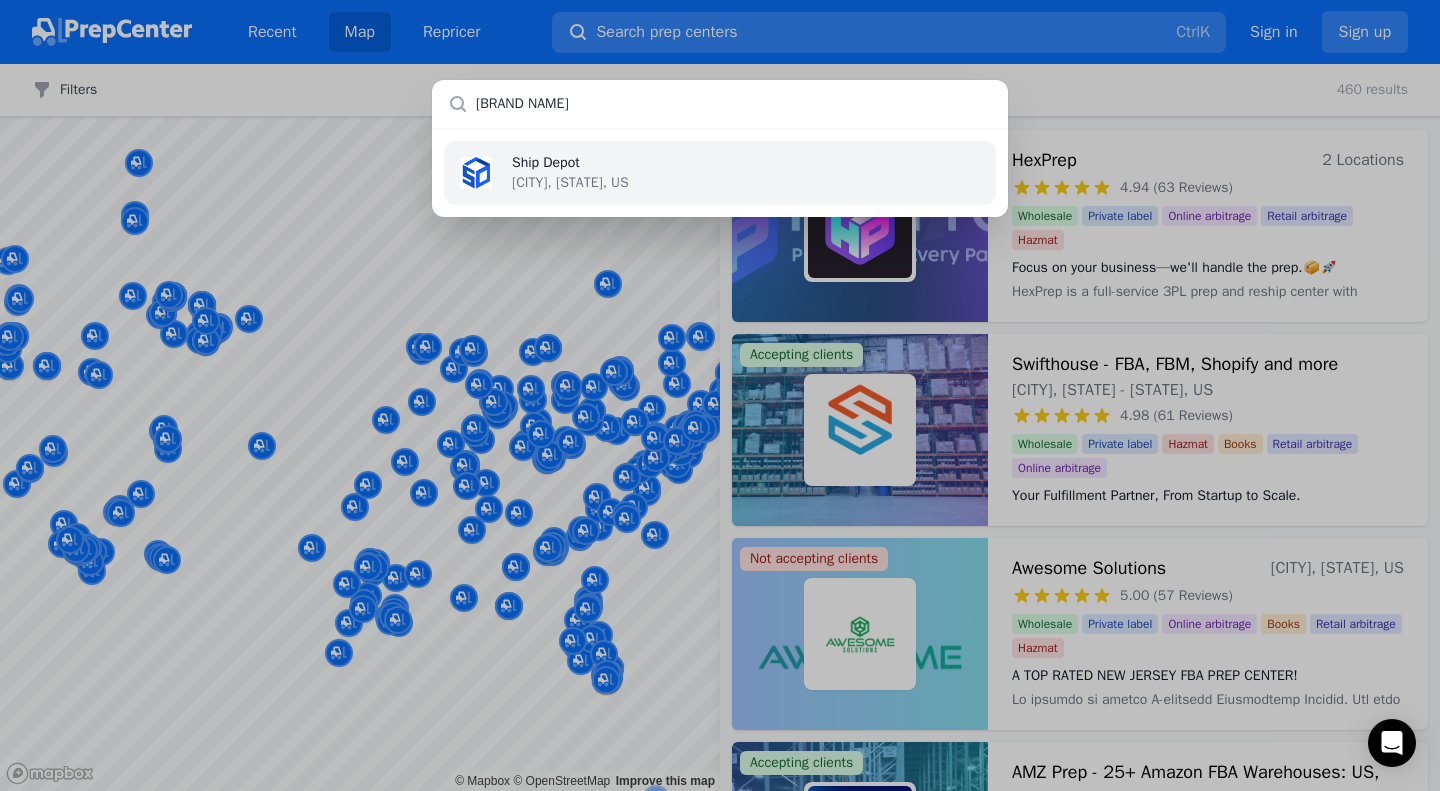 click on "[BUSINESS_NAME] [CITY], [STATE], [COUNTRY]" at bounding box center [720, 173] 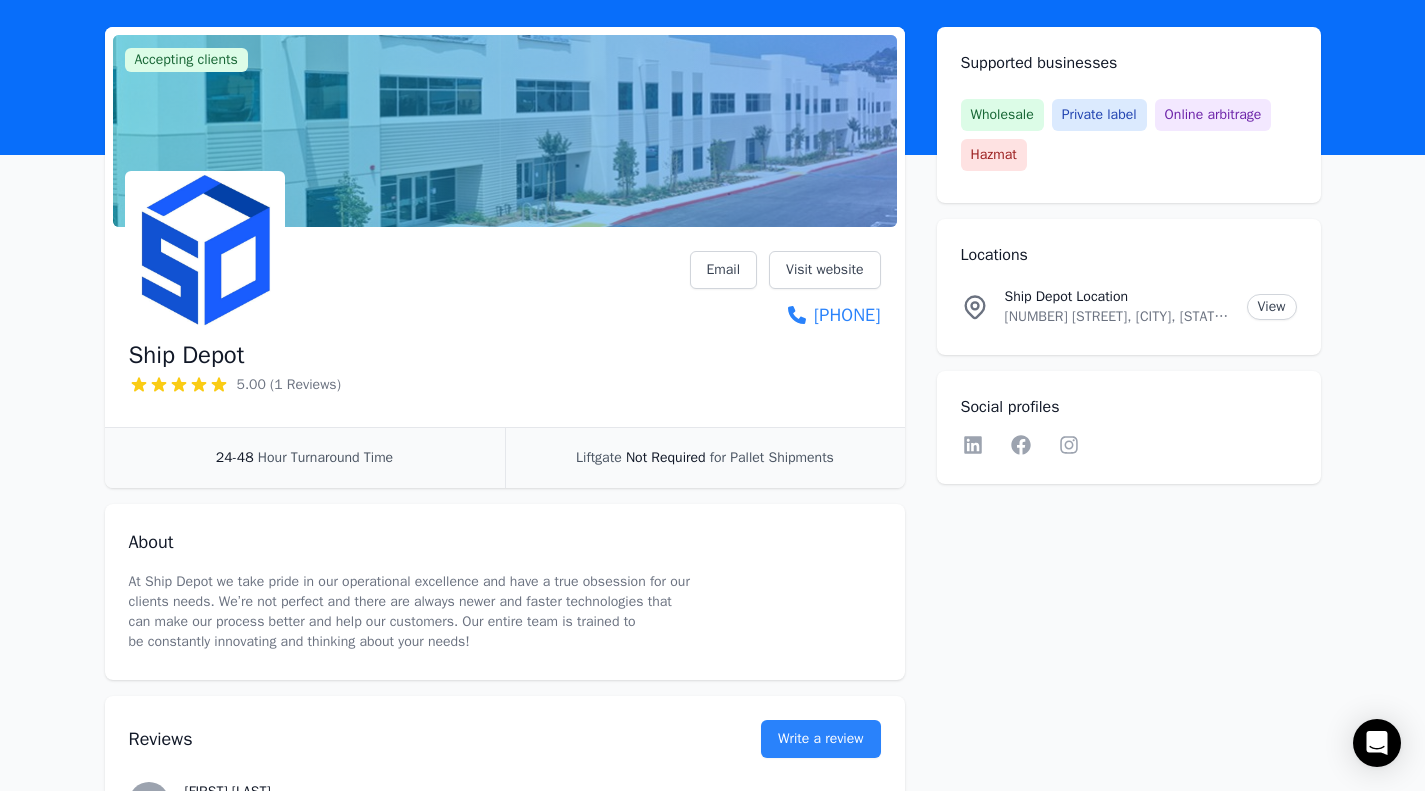 scroll, scrollTop: 100, scrollLeft: 0, axis: vertical 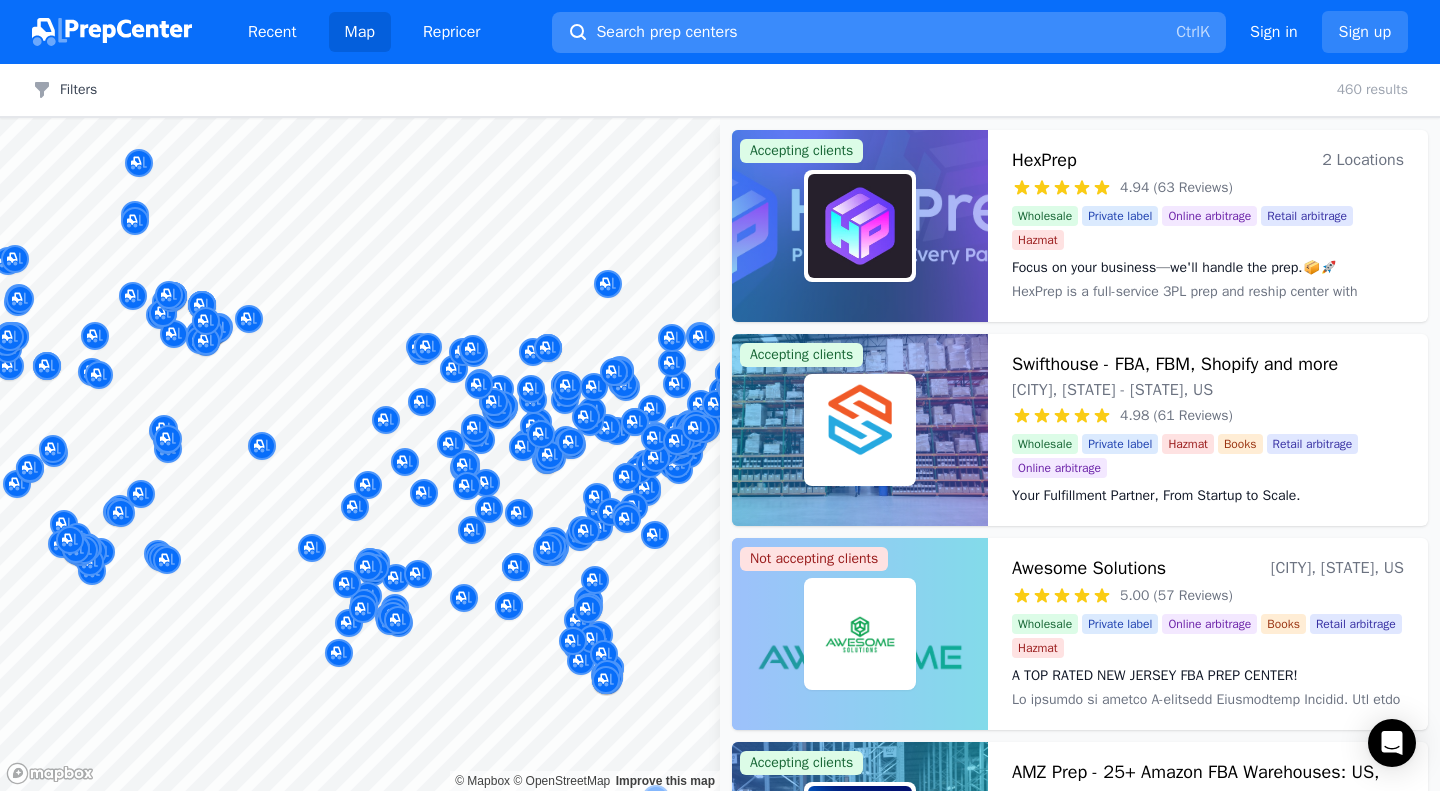 click on "Search prep centers" at bounding box center [666, 32] 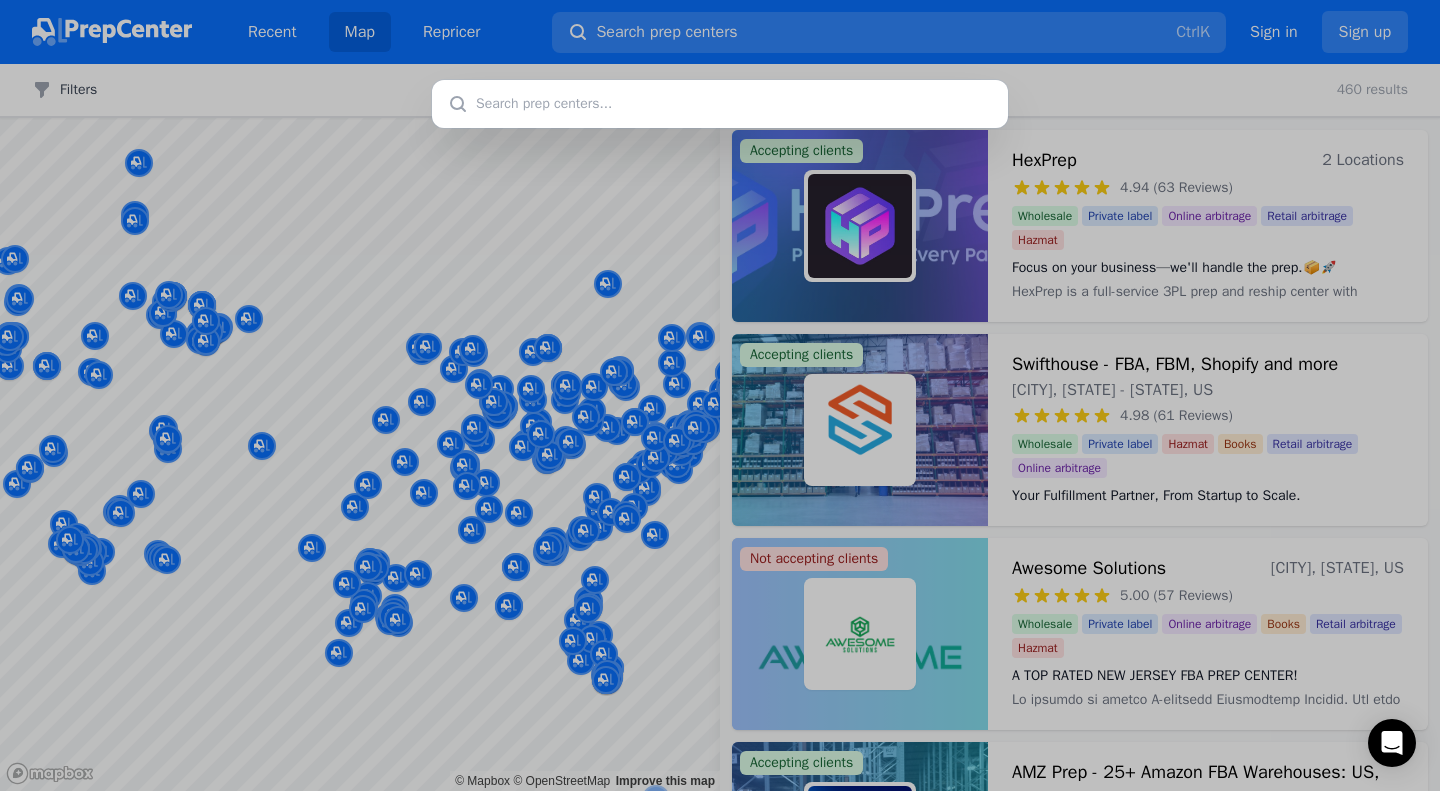 click at bounding box center (720, 104) 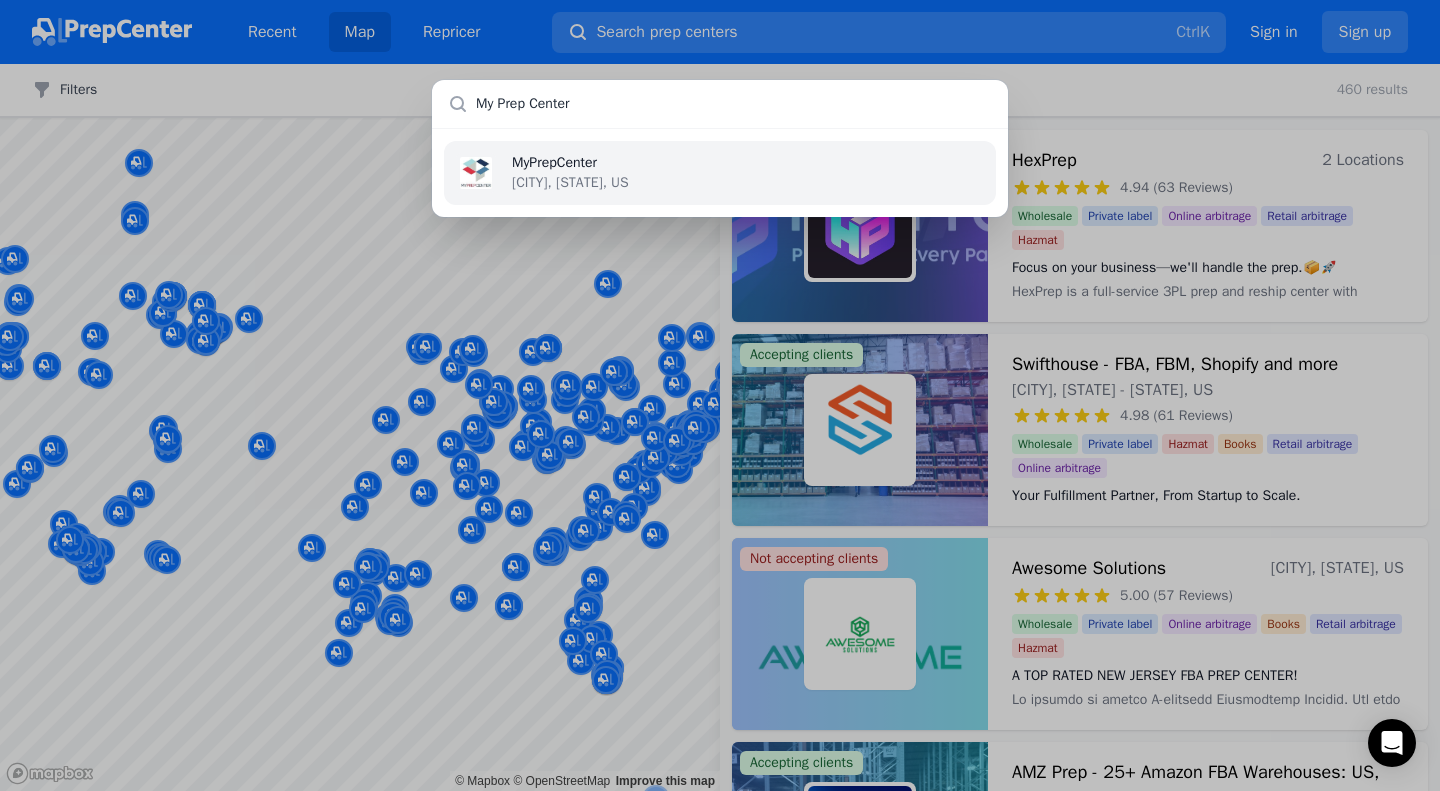 type on "My Prep Center" 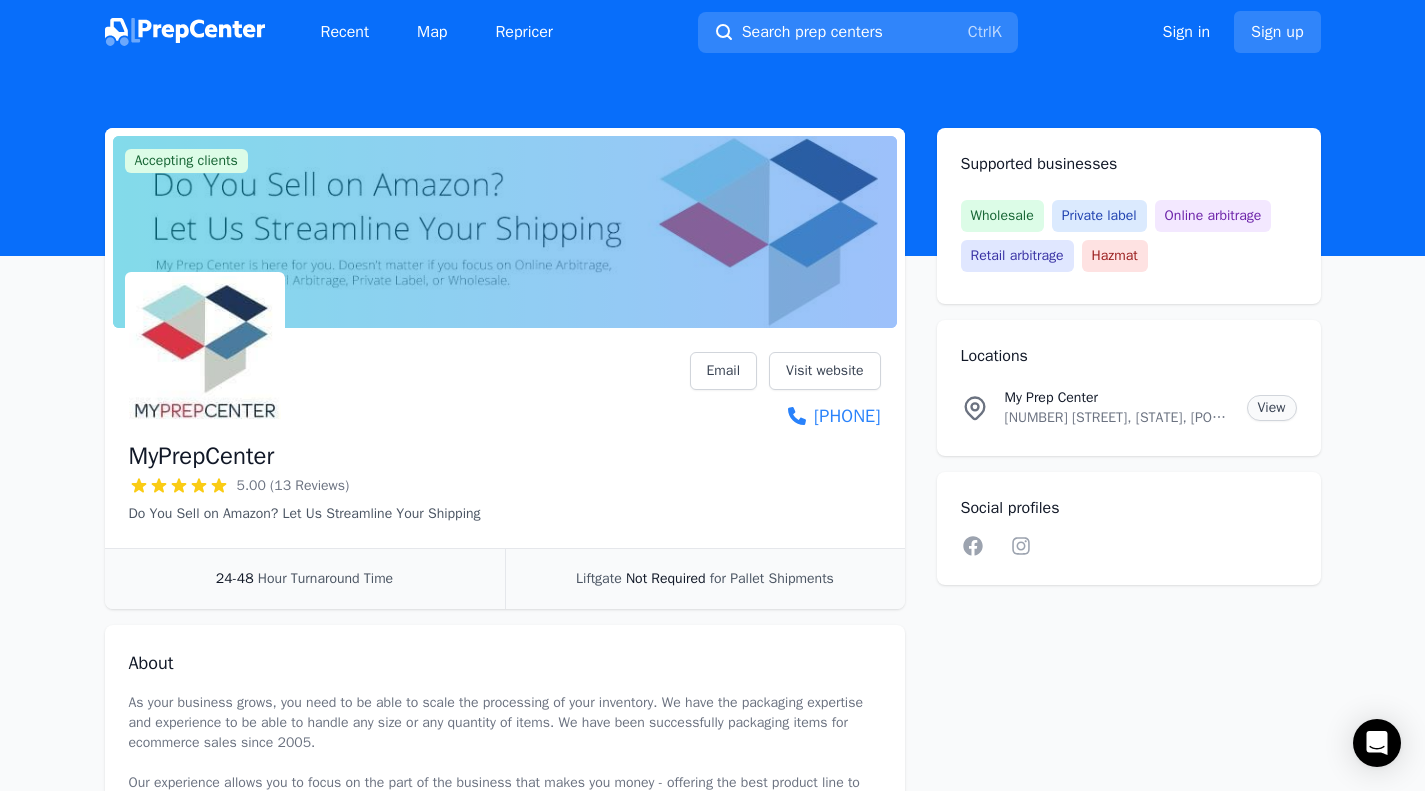 click on "View" at bounding box center [1272, 408] 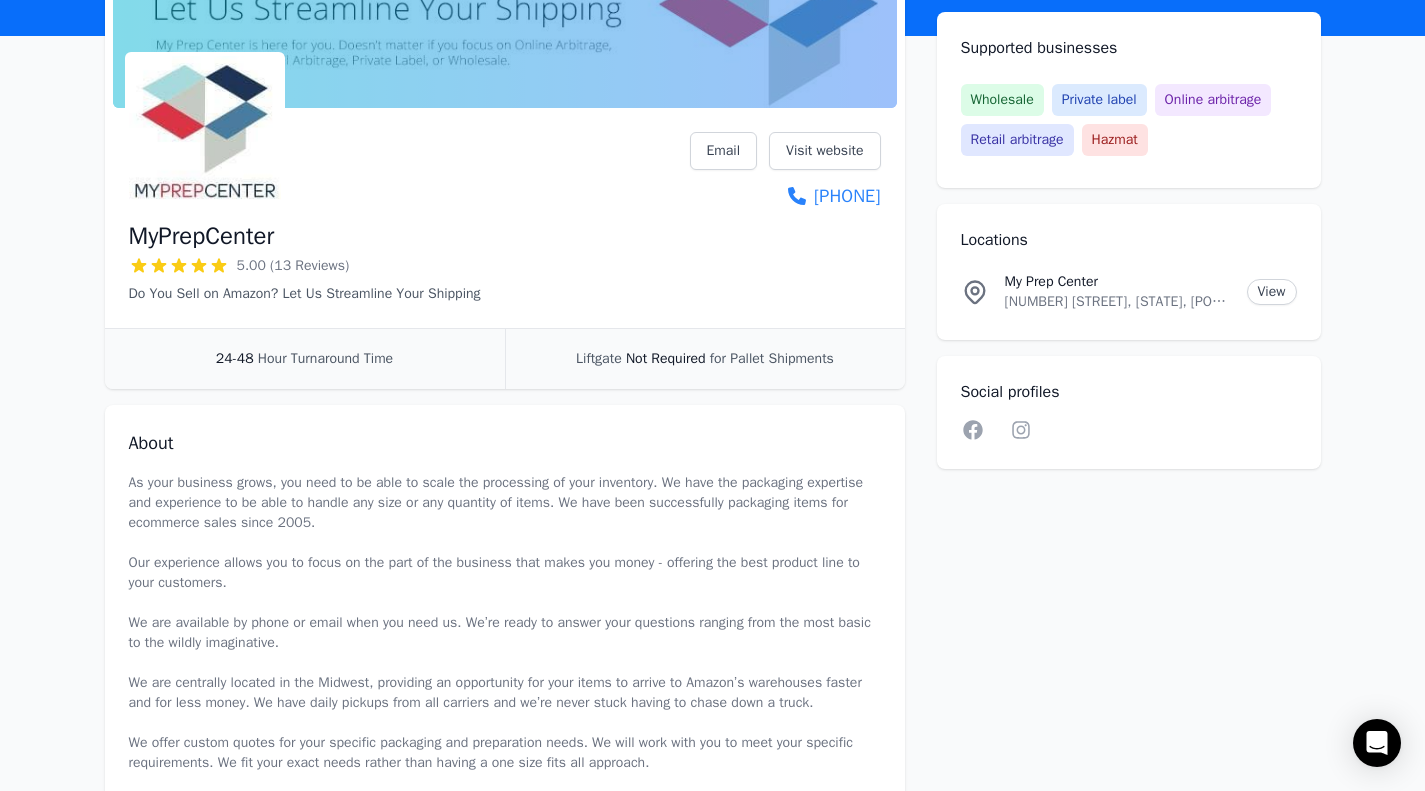 scroll, scrollTop: 0, scrollLeft: 0, axis: both 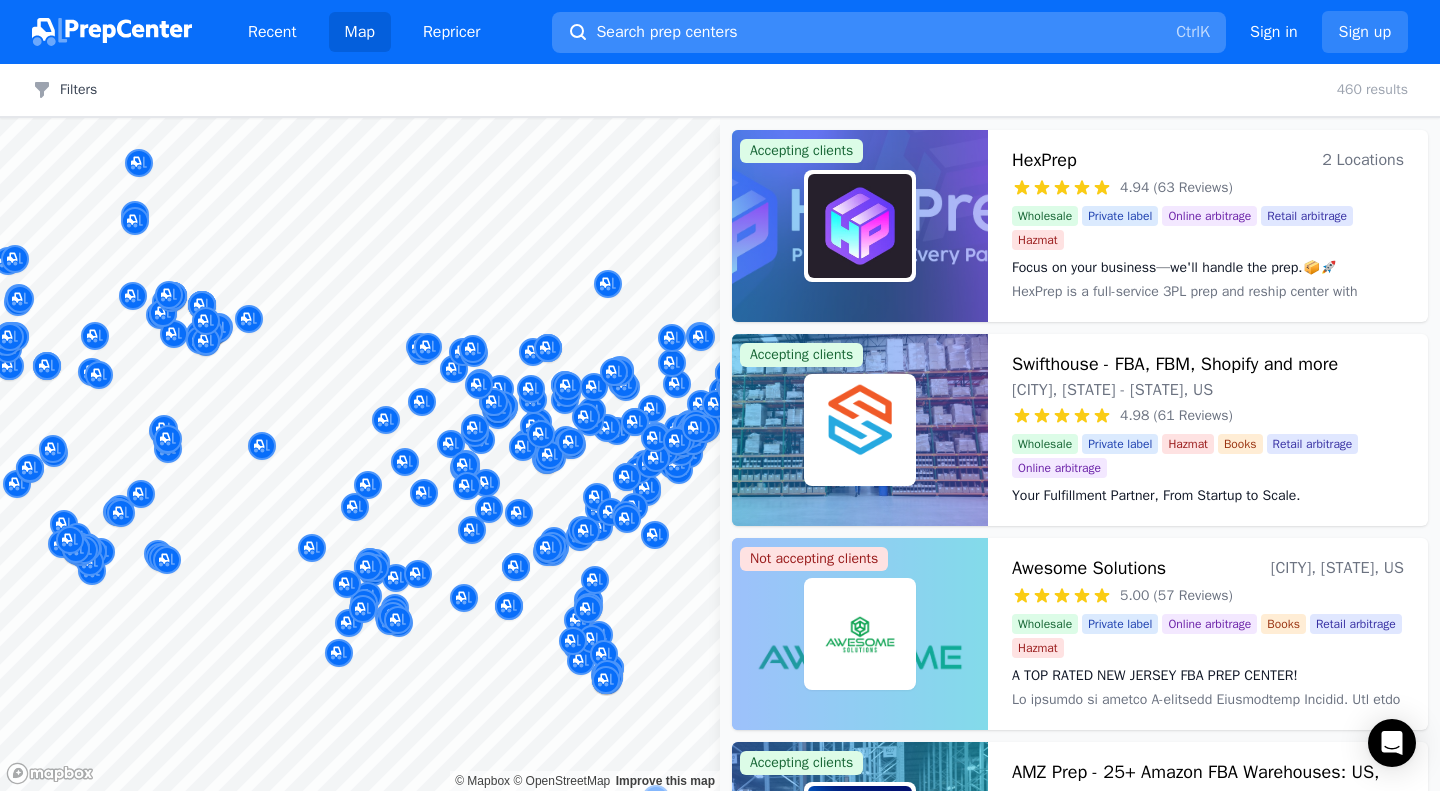 click on "Search prep centers" at bounding box center (666, 32) 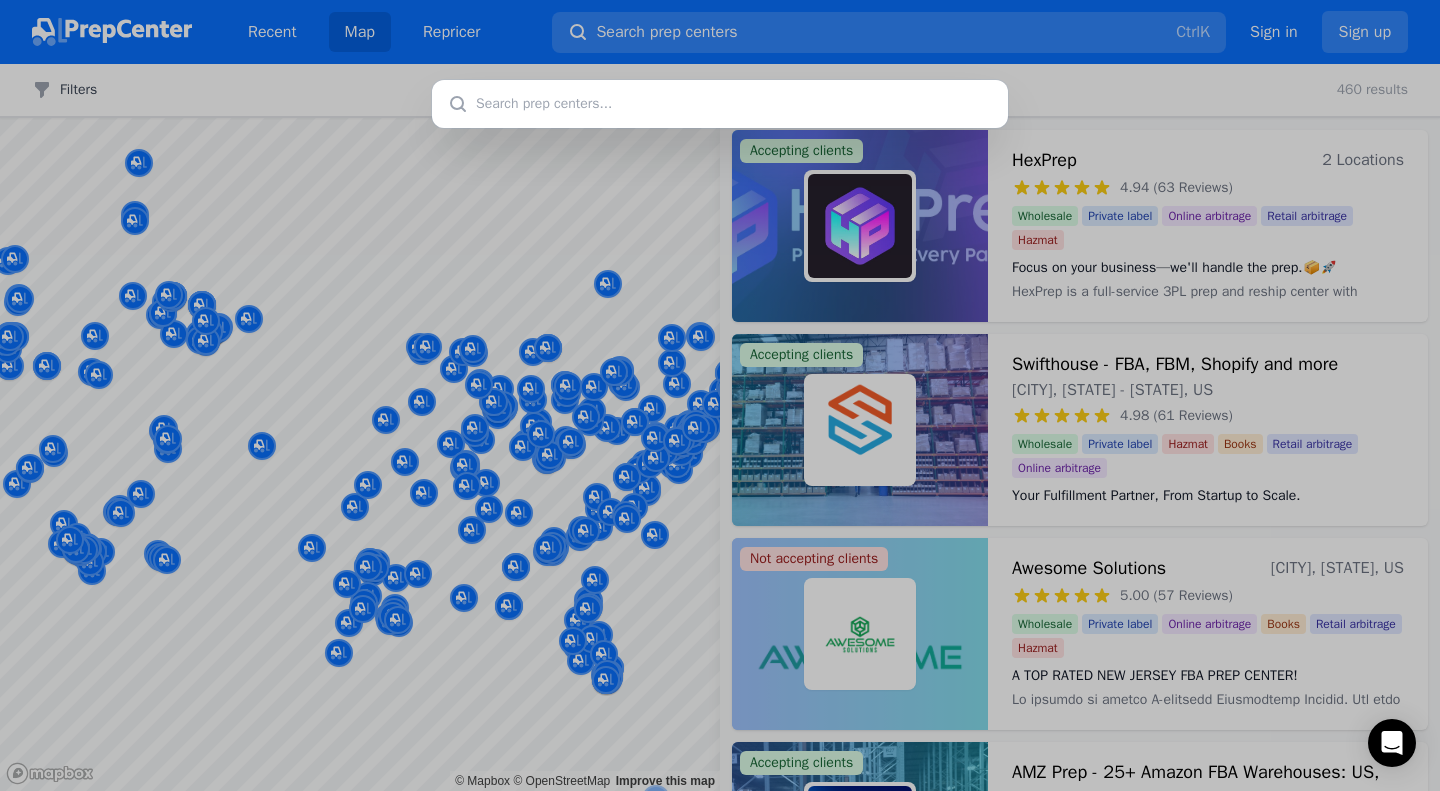 click at bounding box center [720, 104] 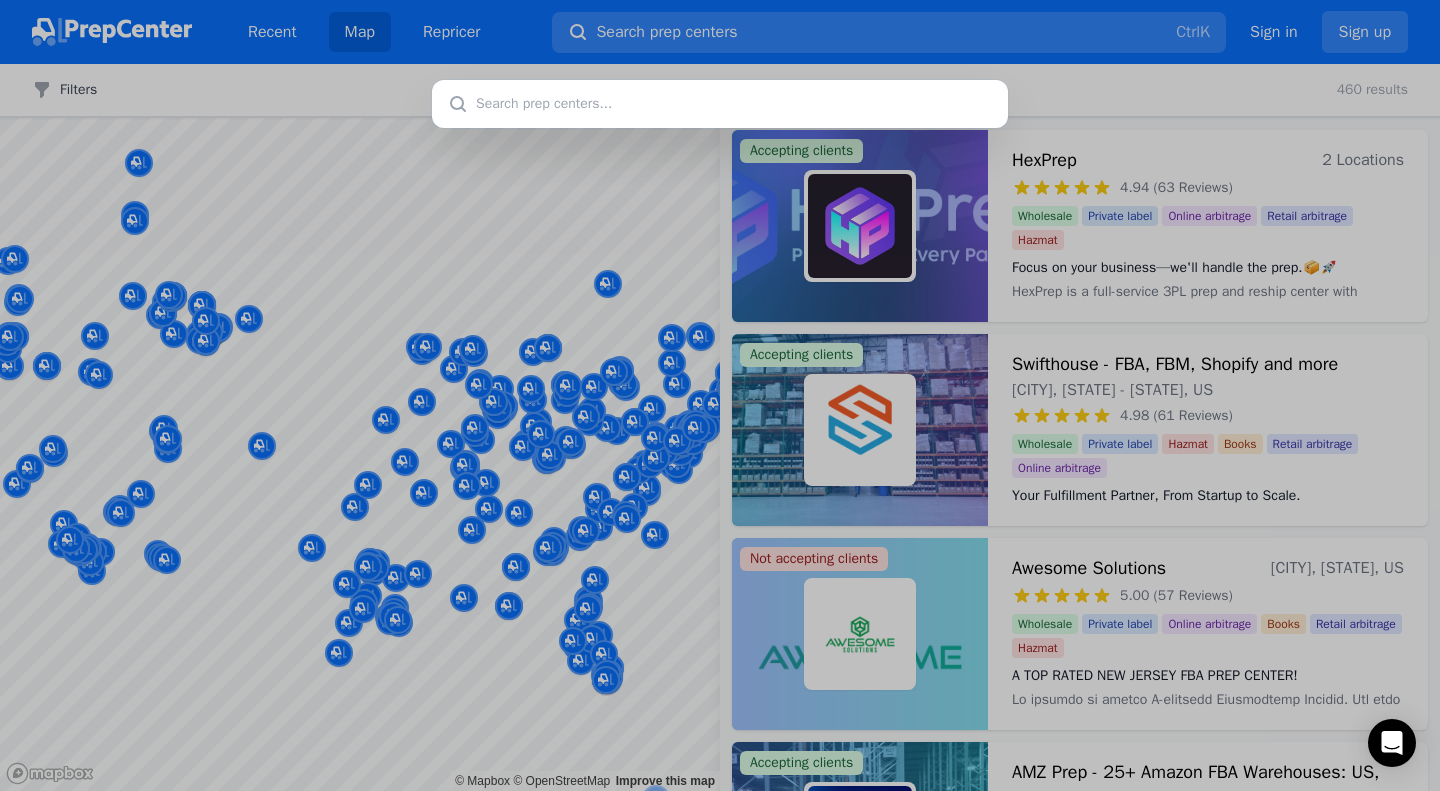 click at bounding box center (720, 104) 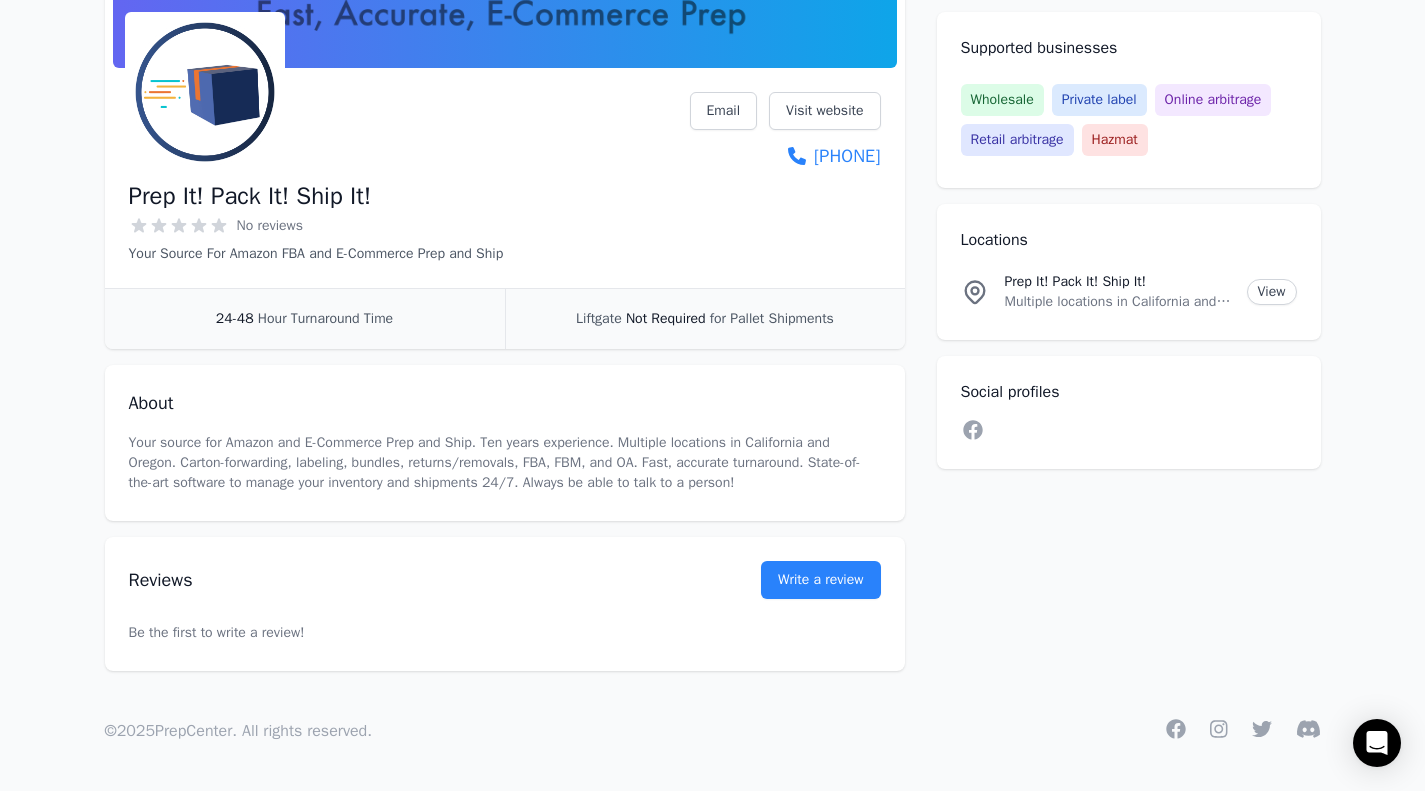 scroll, scrollTop: 0, scrollLeft: 0, axis: both 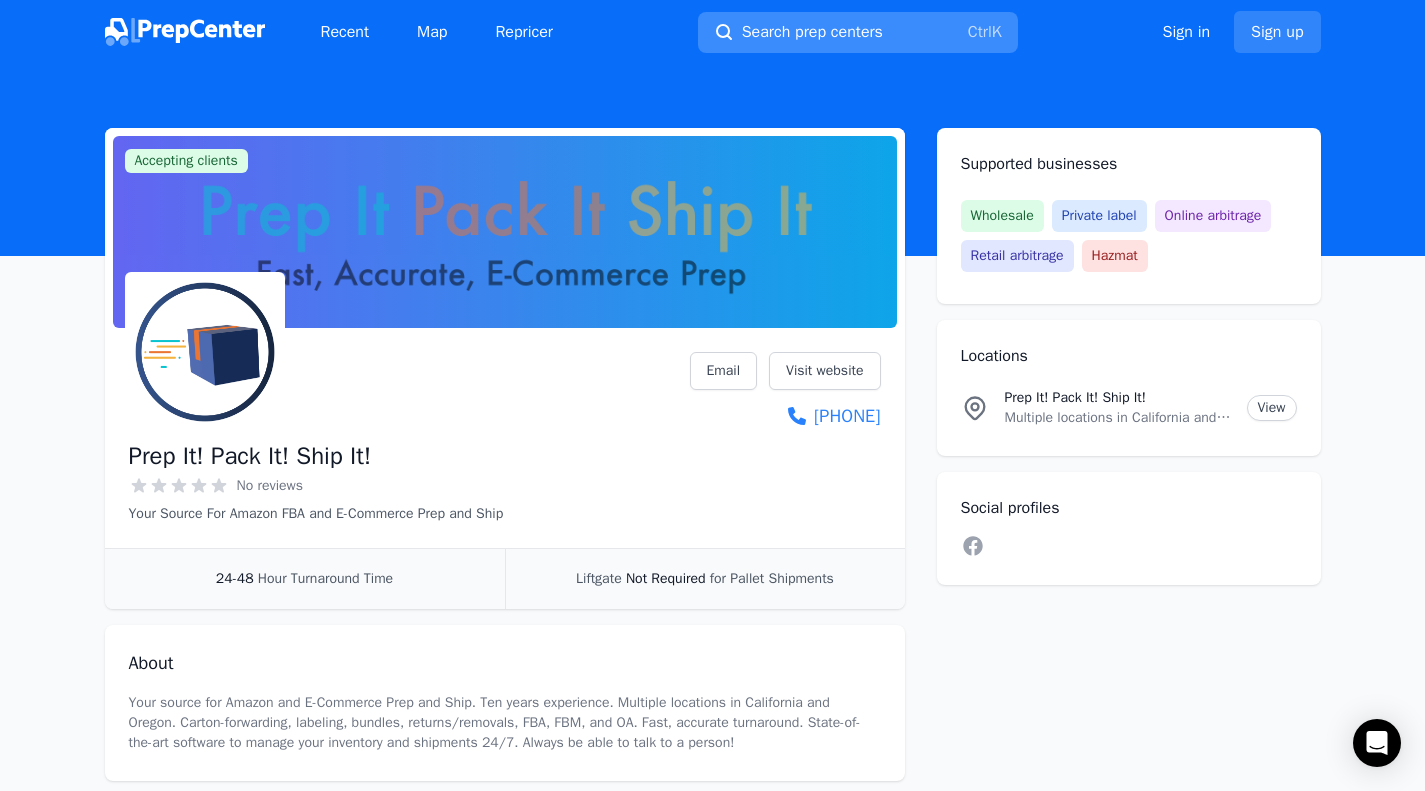click on "Search prep centers Ctrl  K" at bounding box center [858, 32] 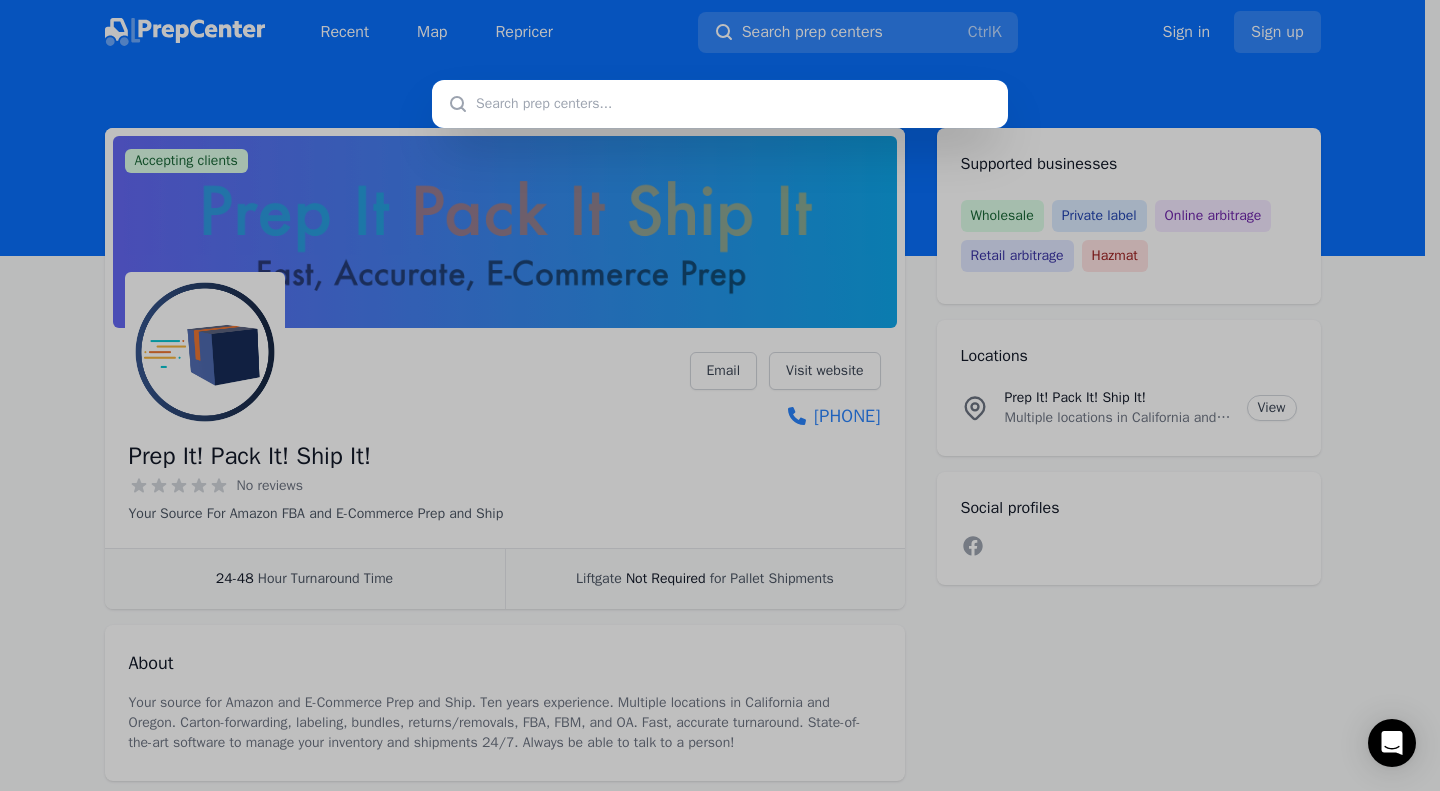 click at bounding box center (720, 104) 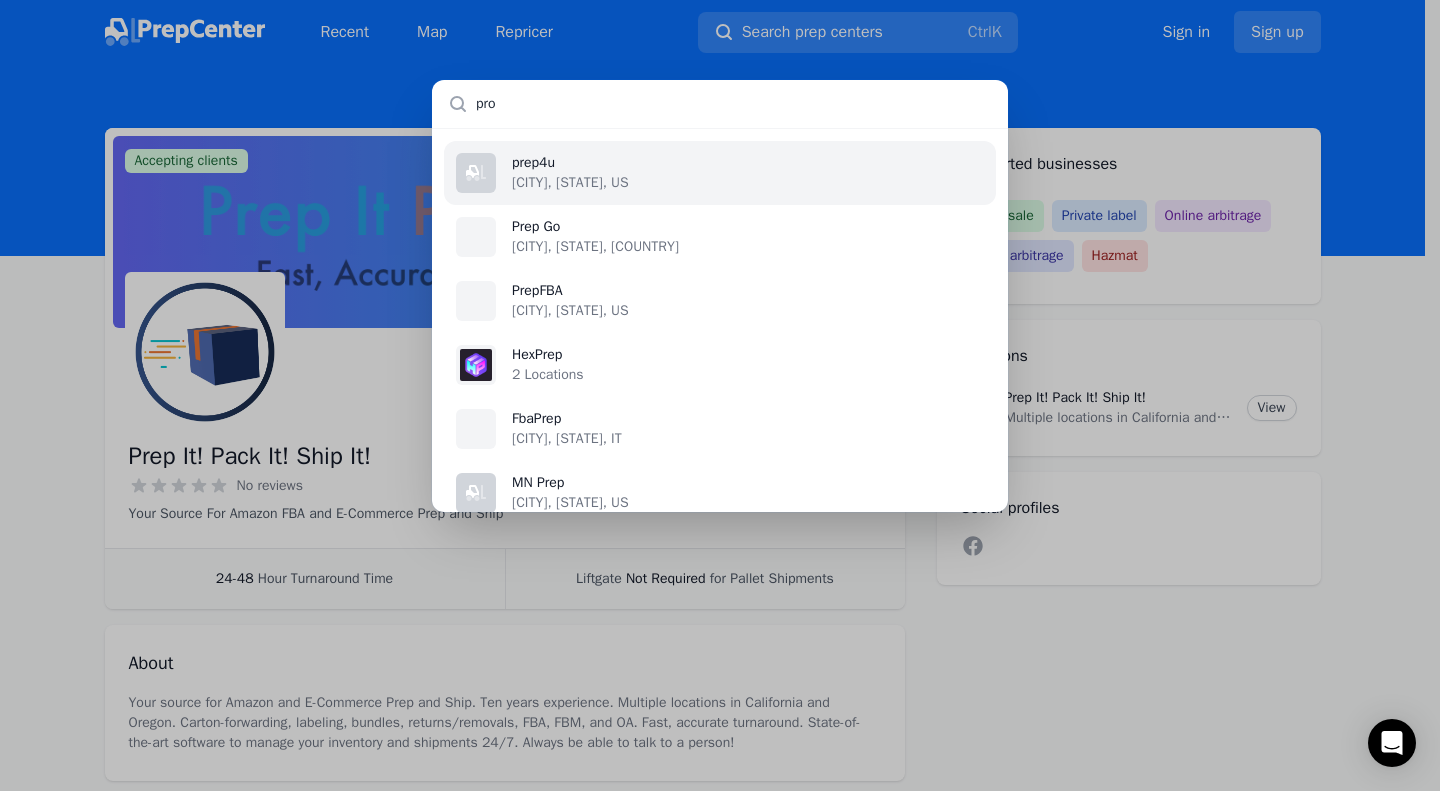 type on "prov" 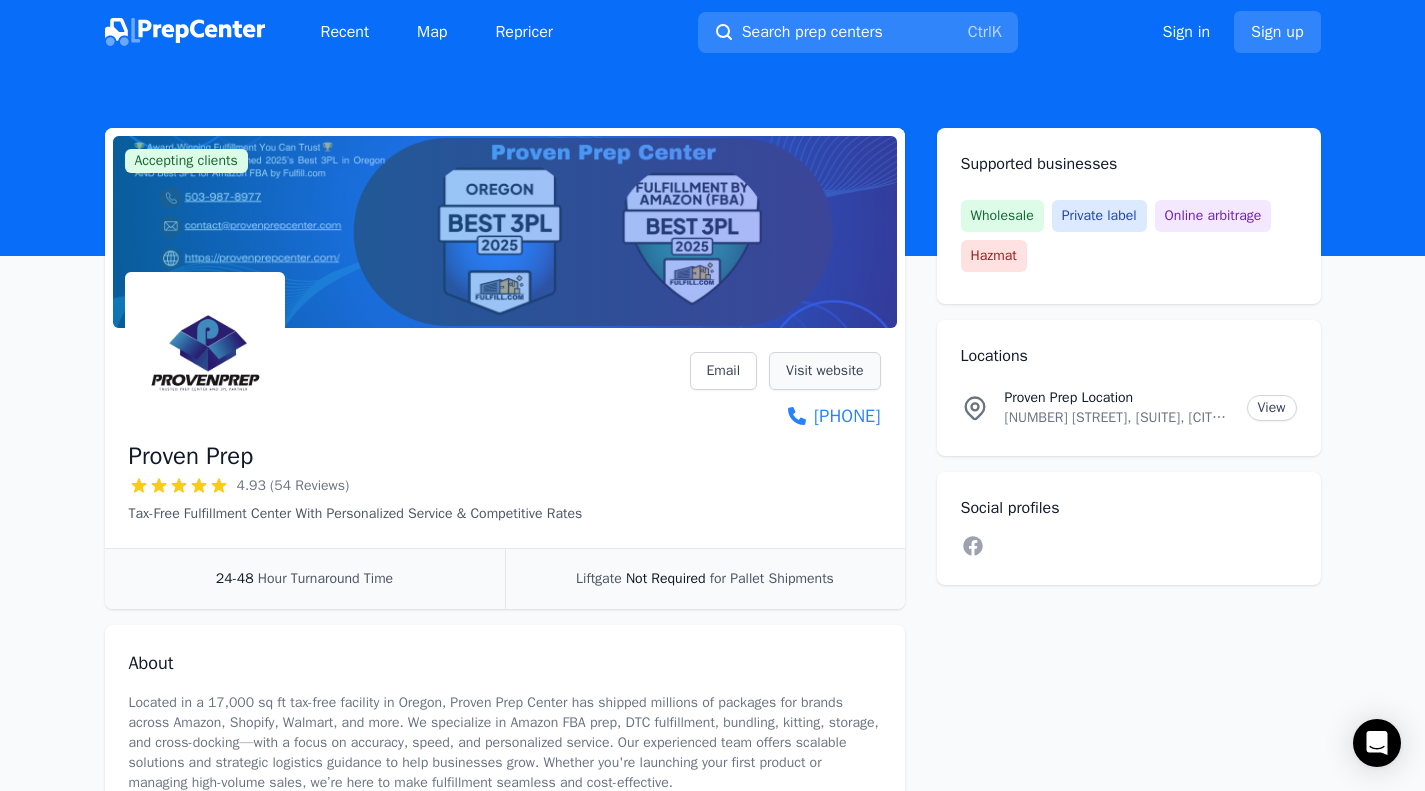 click on "Visit website" at bounding box center (824, 371) 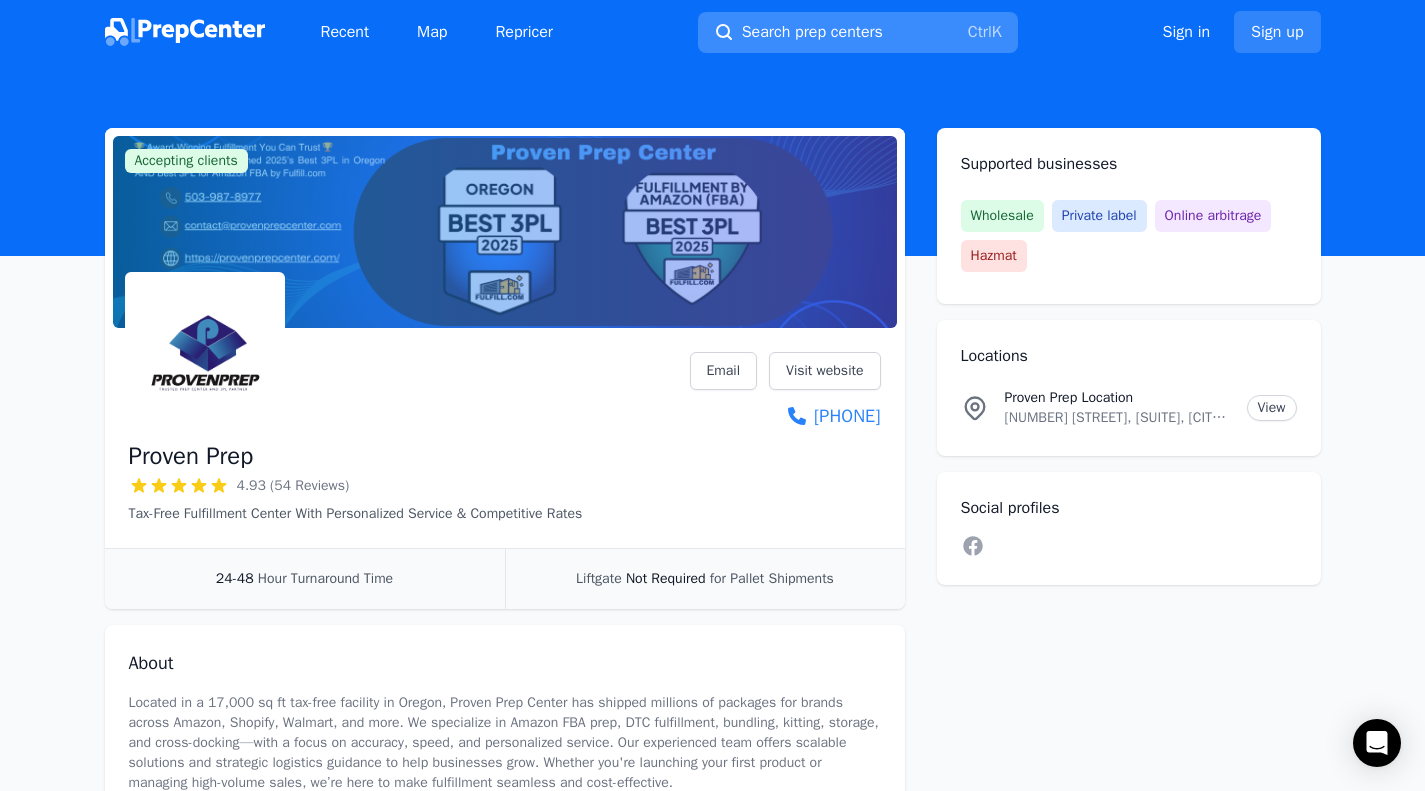 click on "Search prep centers Ctrl  K" at bounding box center [858, 32] 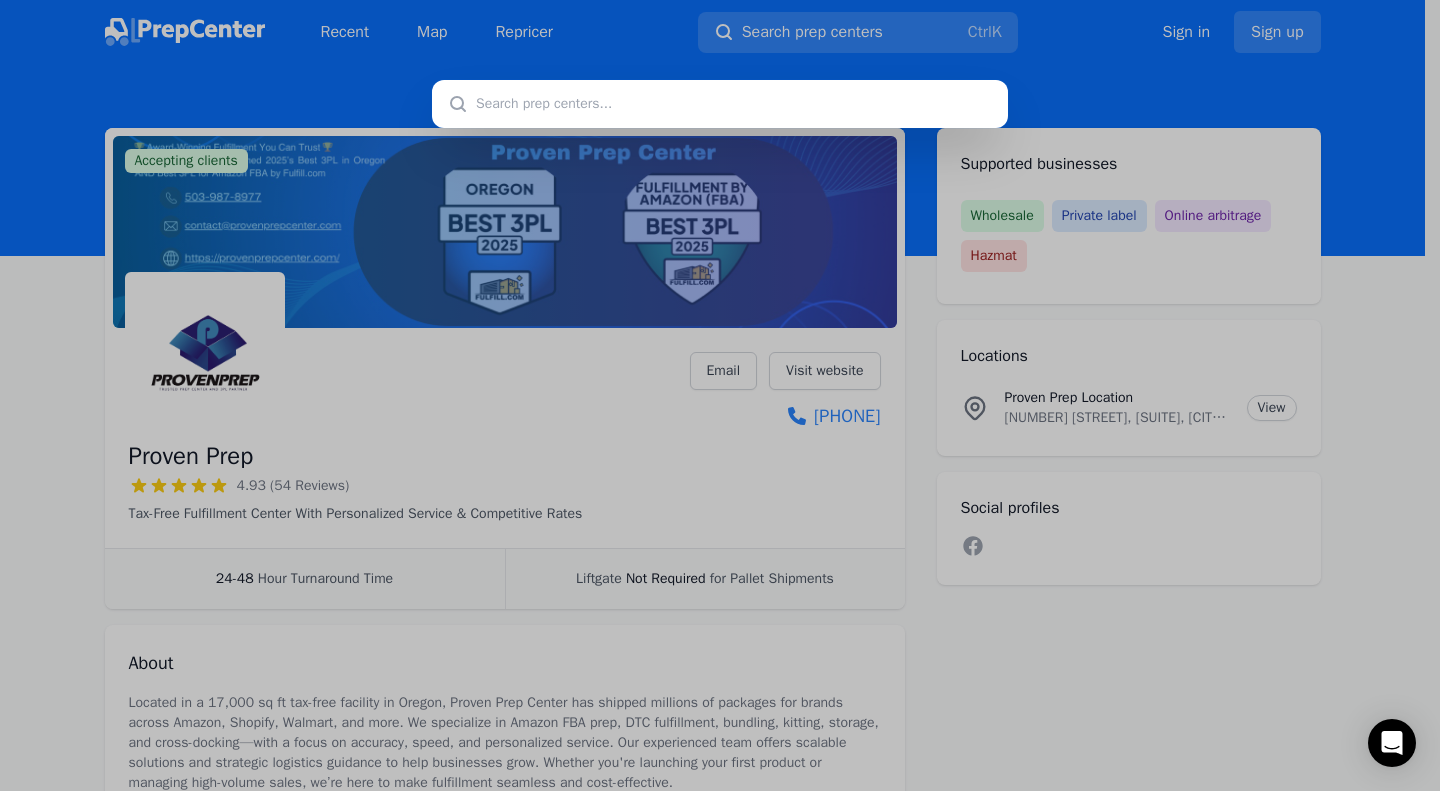 click at bounding box center [720, 104] 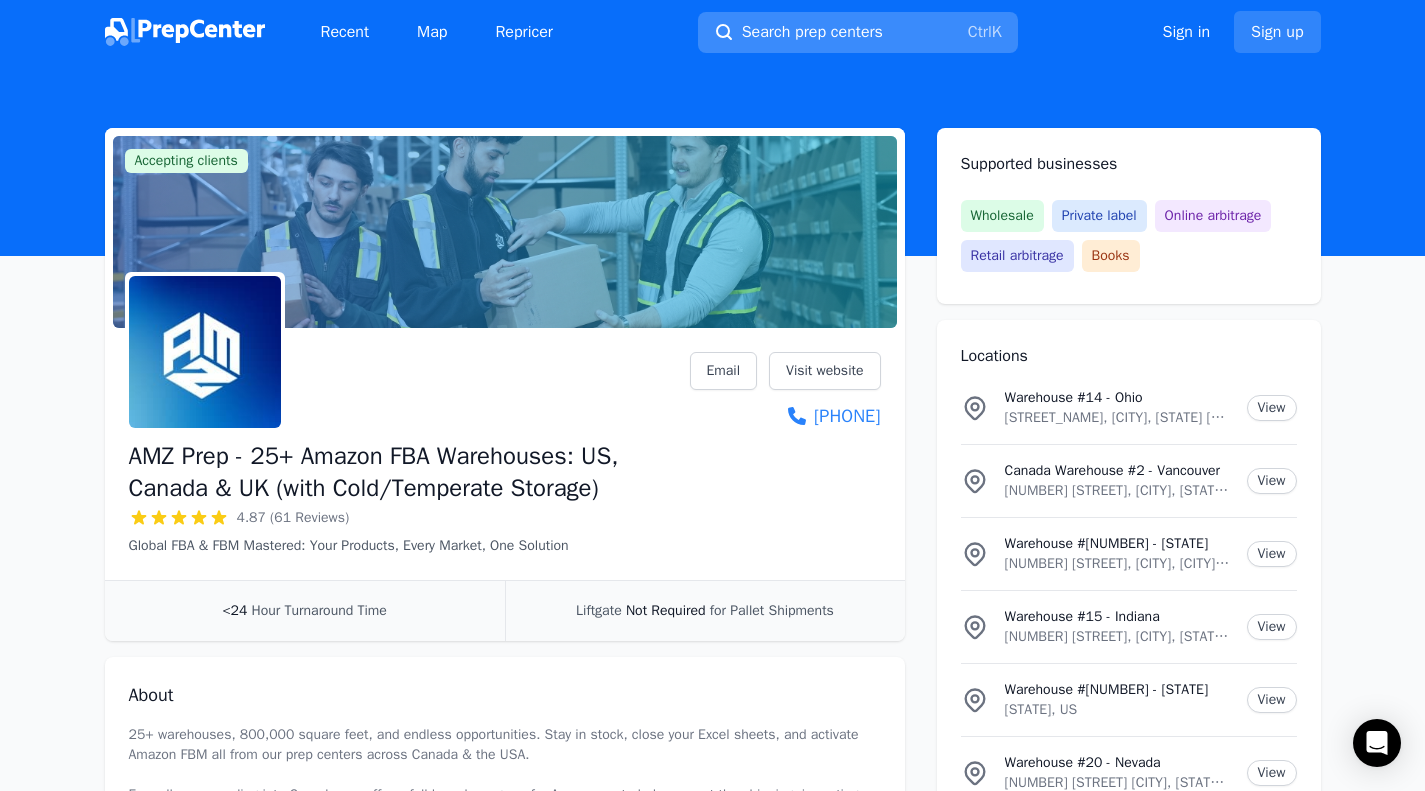 click on "Search prep centers" at bounding box center [812, 32] 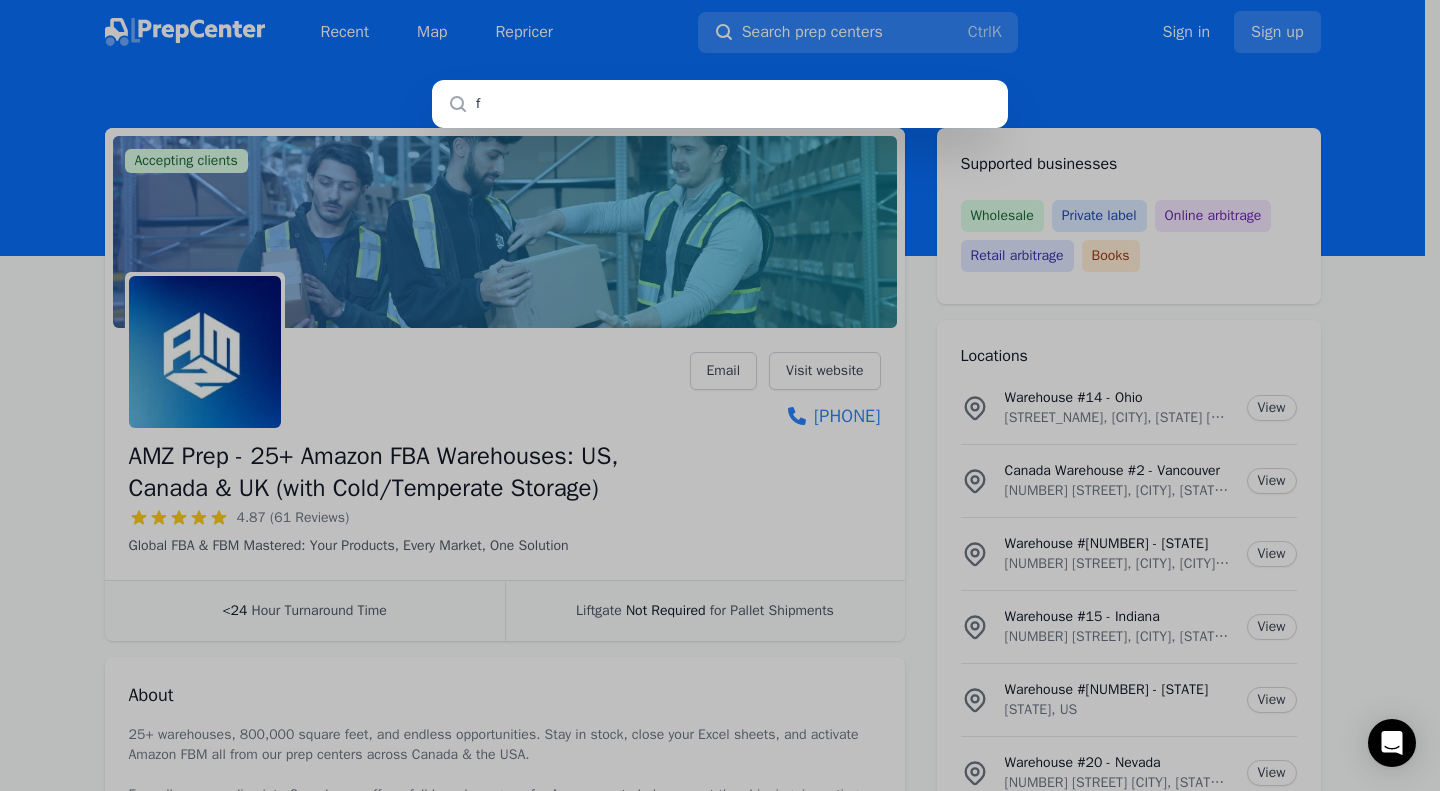 type on "fa" 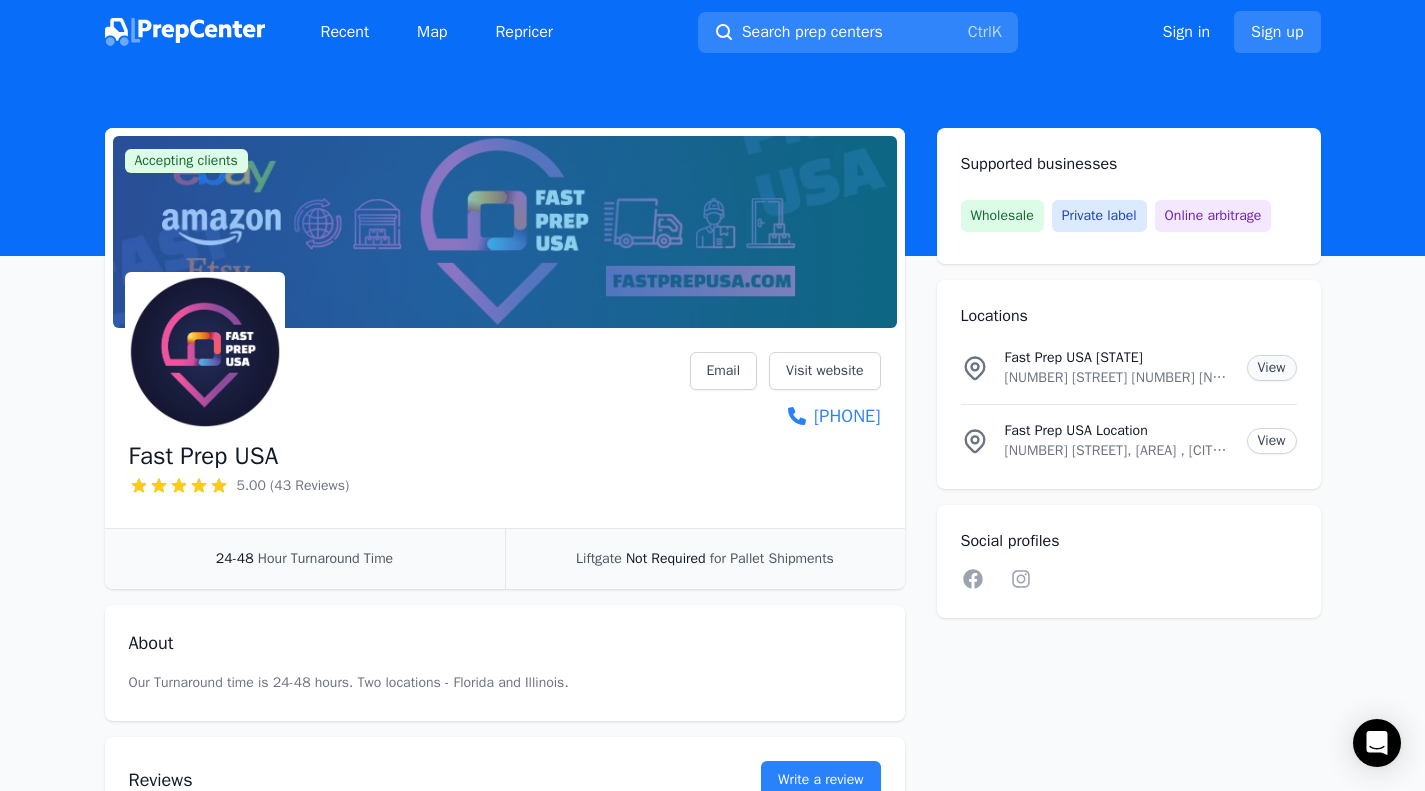 click on "View" at bounding box center (1272, 368) 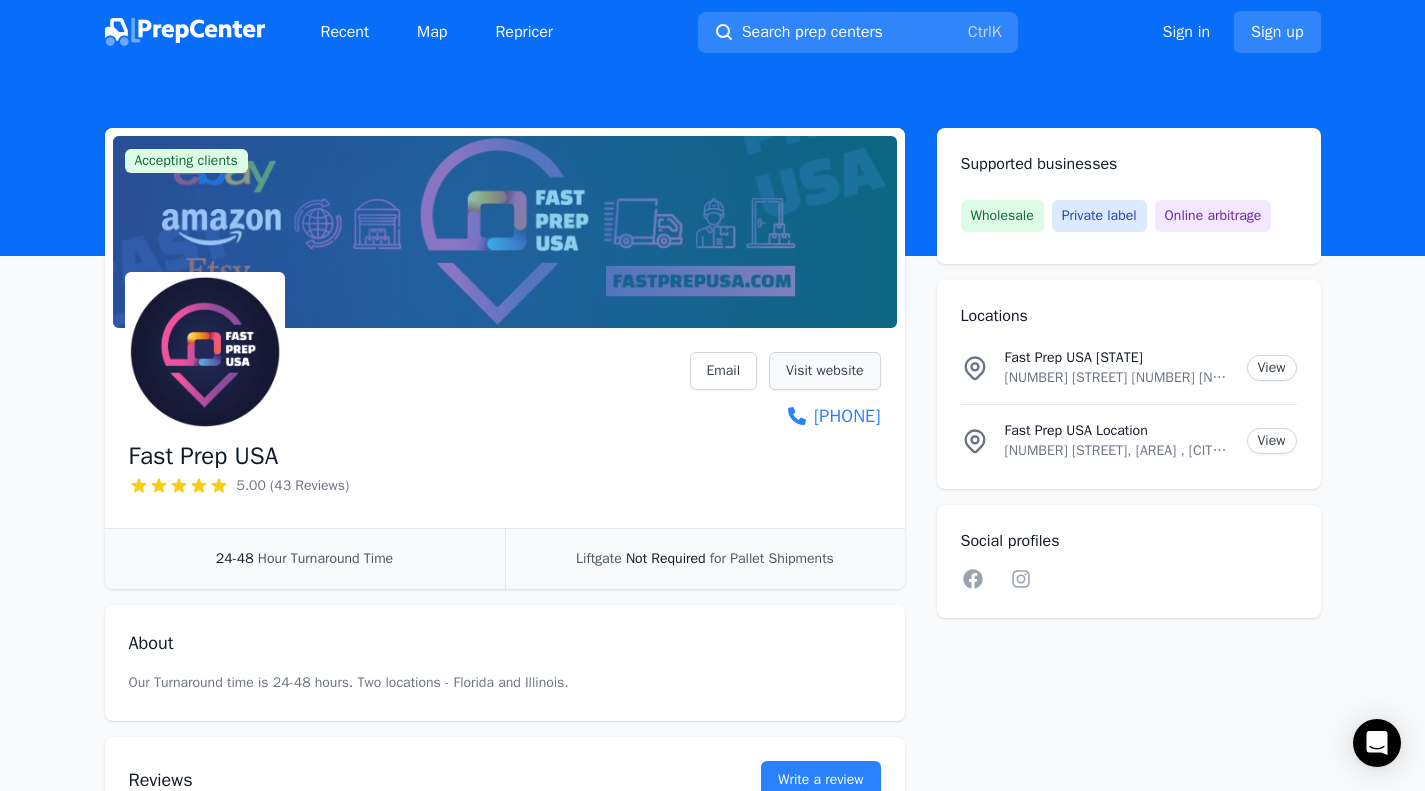 click on "Visit website" at bounding box center [824, 371] 